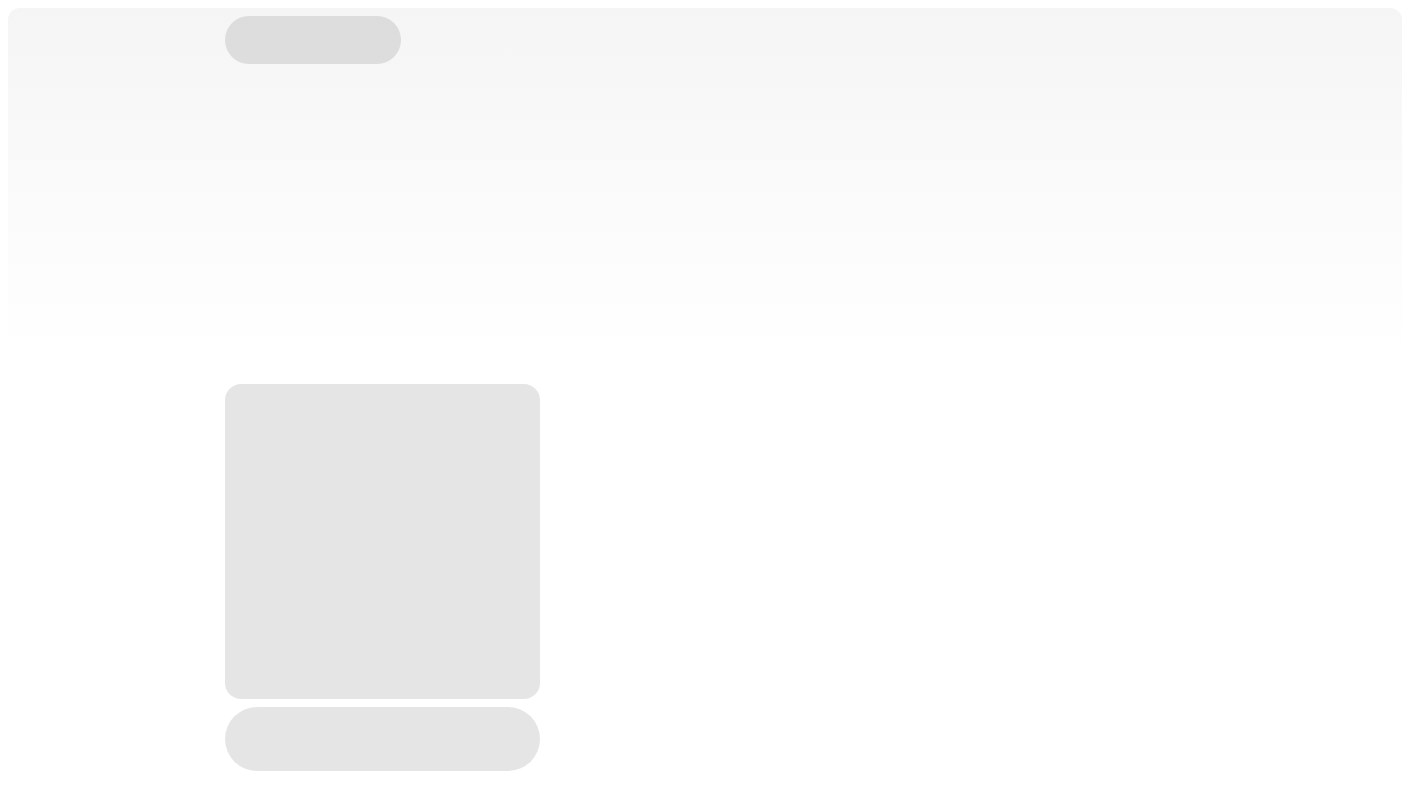 scroll, scrollTop: 0, scrollLeft: 0, axis: both 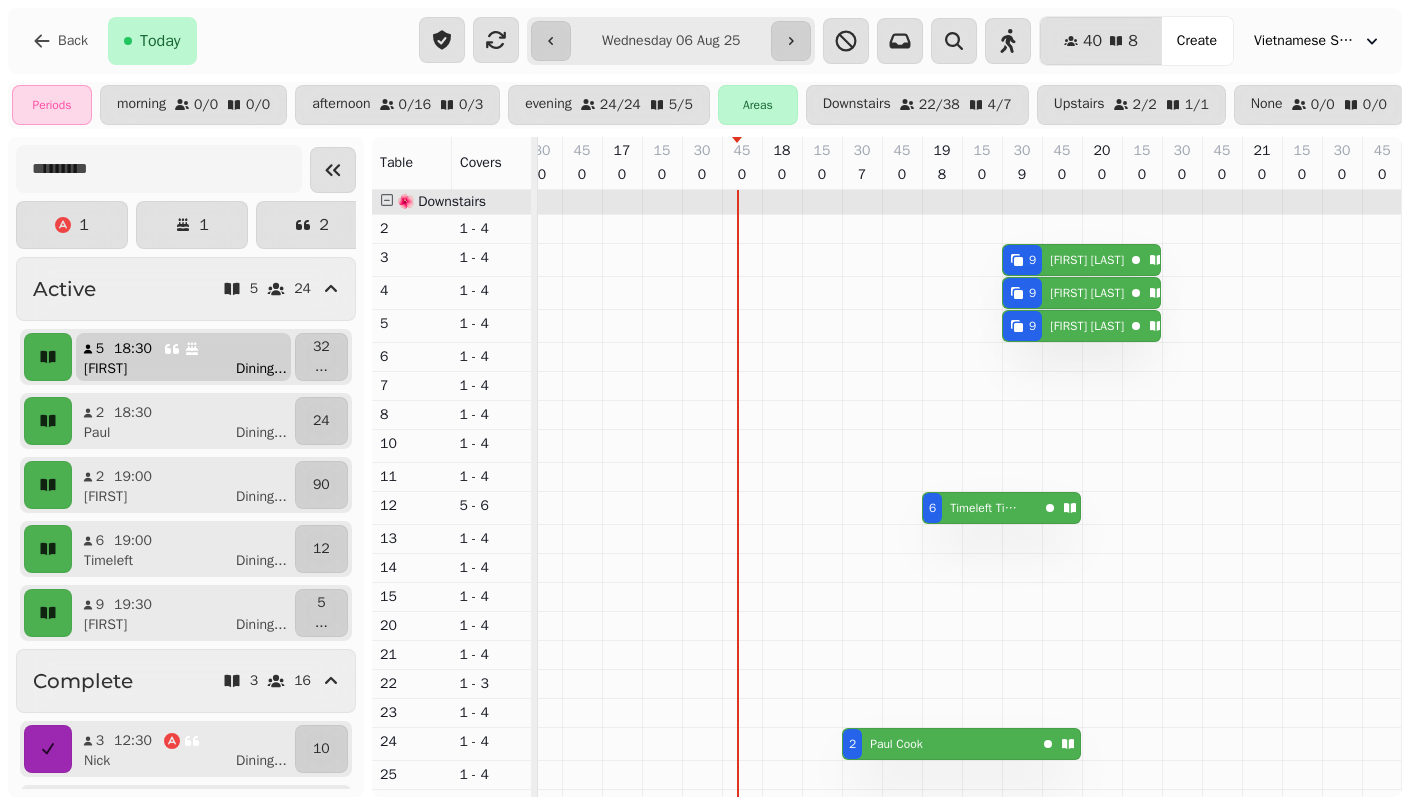 click on "Savannah Dining ..." at bounding box center [191, 369] 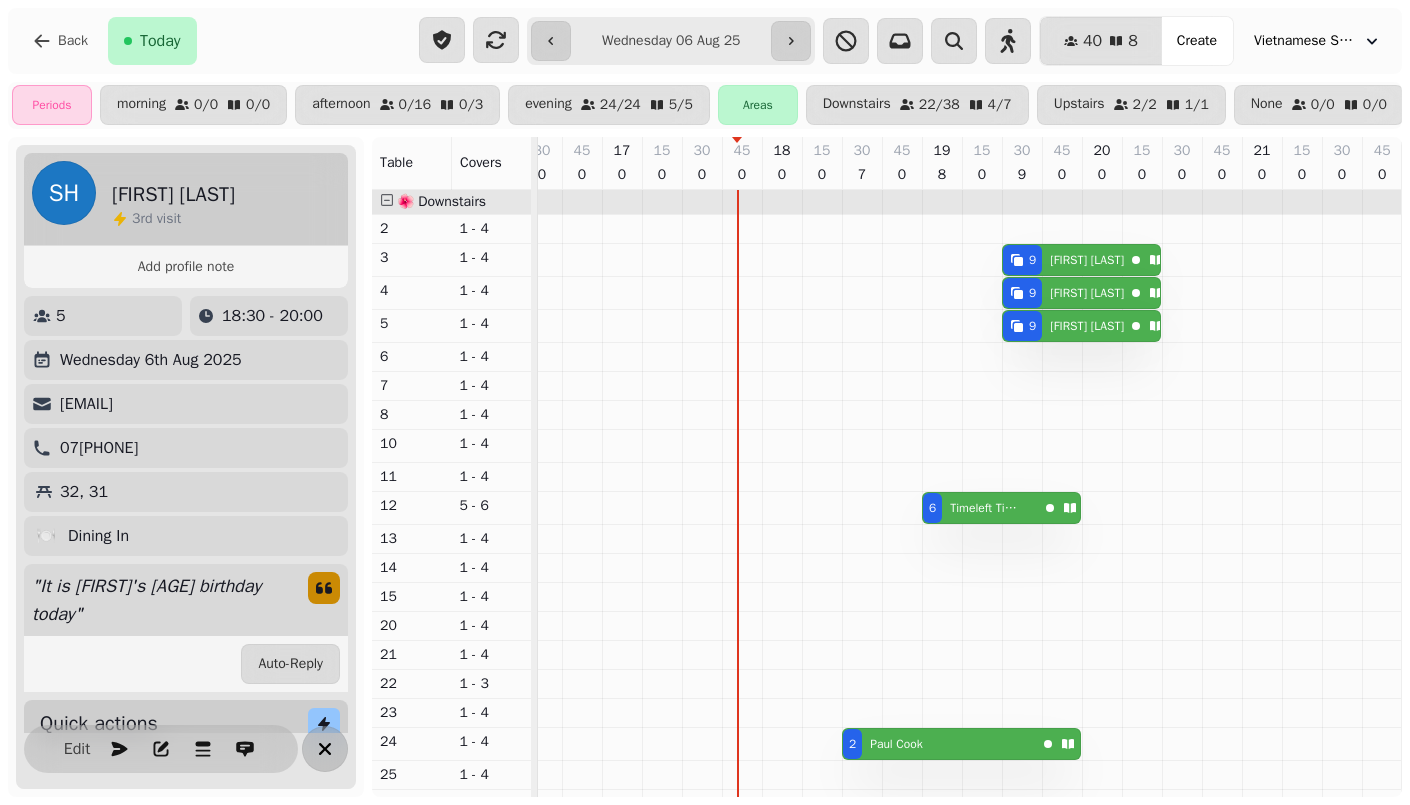 click 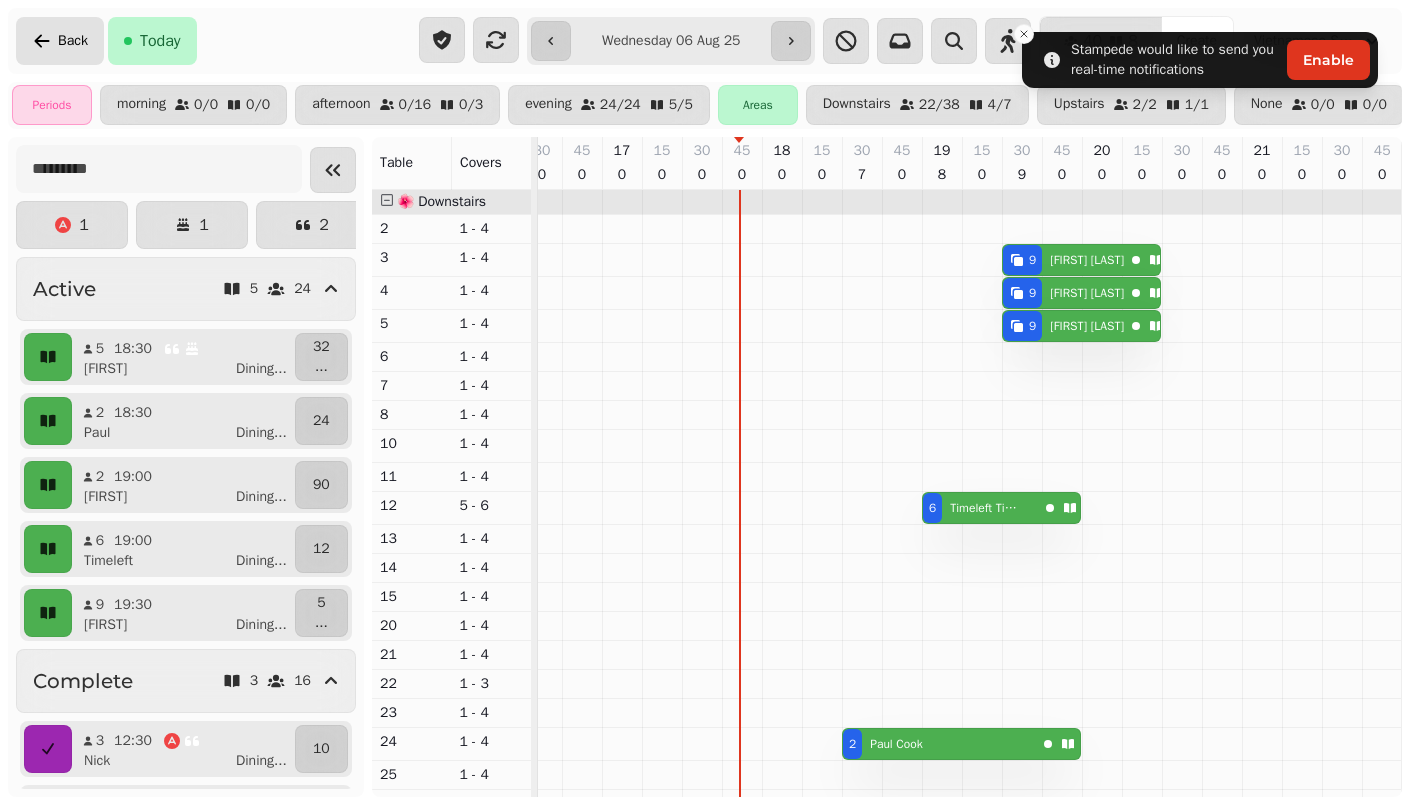 click 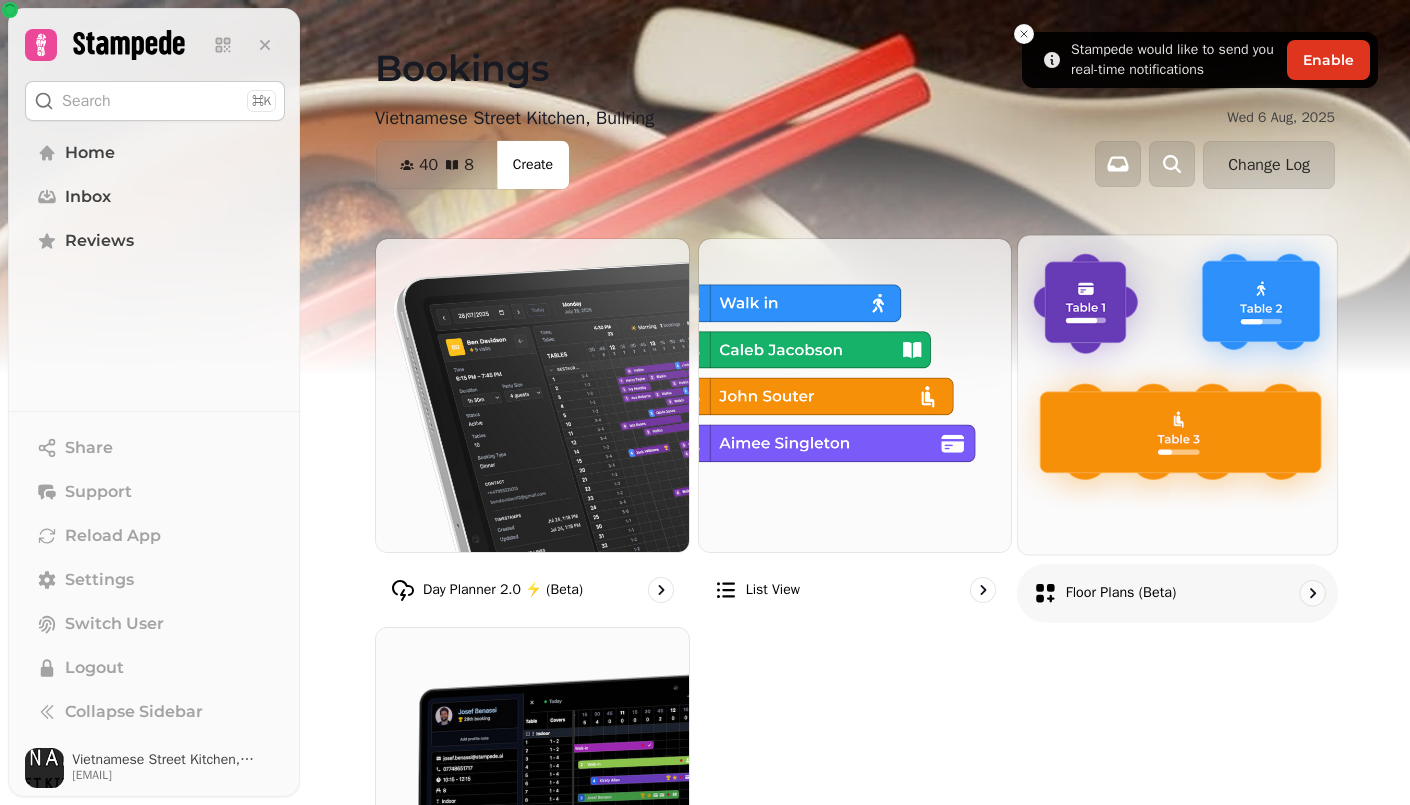 click at bounding box center (1177, 394) 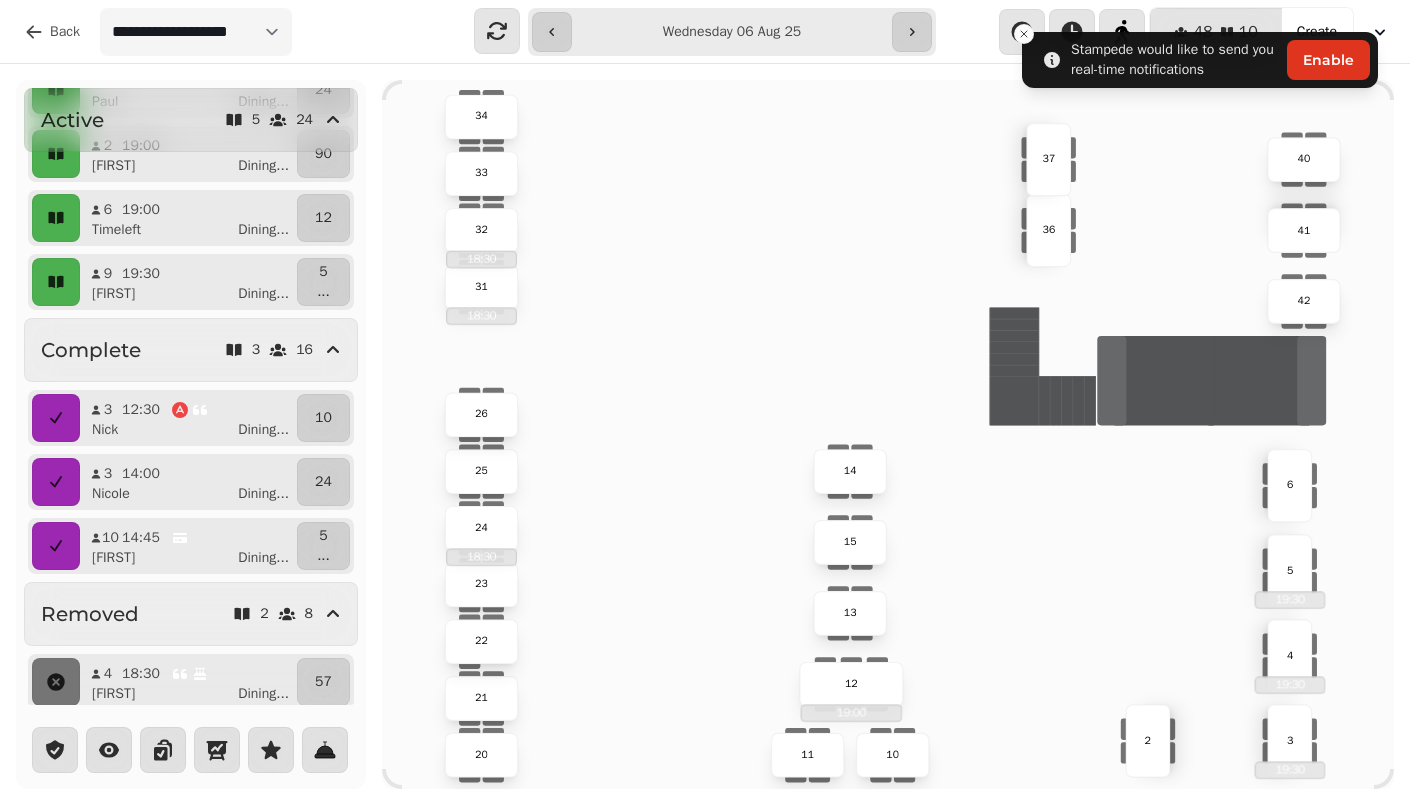 scroll, scrollTop: 286, scrollLeft: 0, axis: vertical 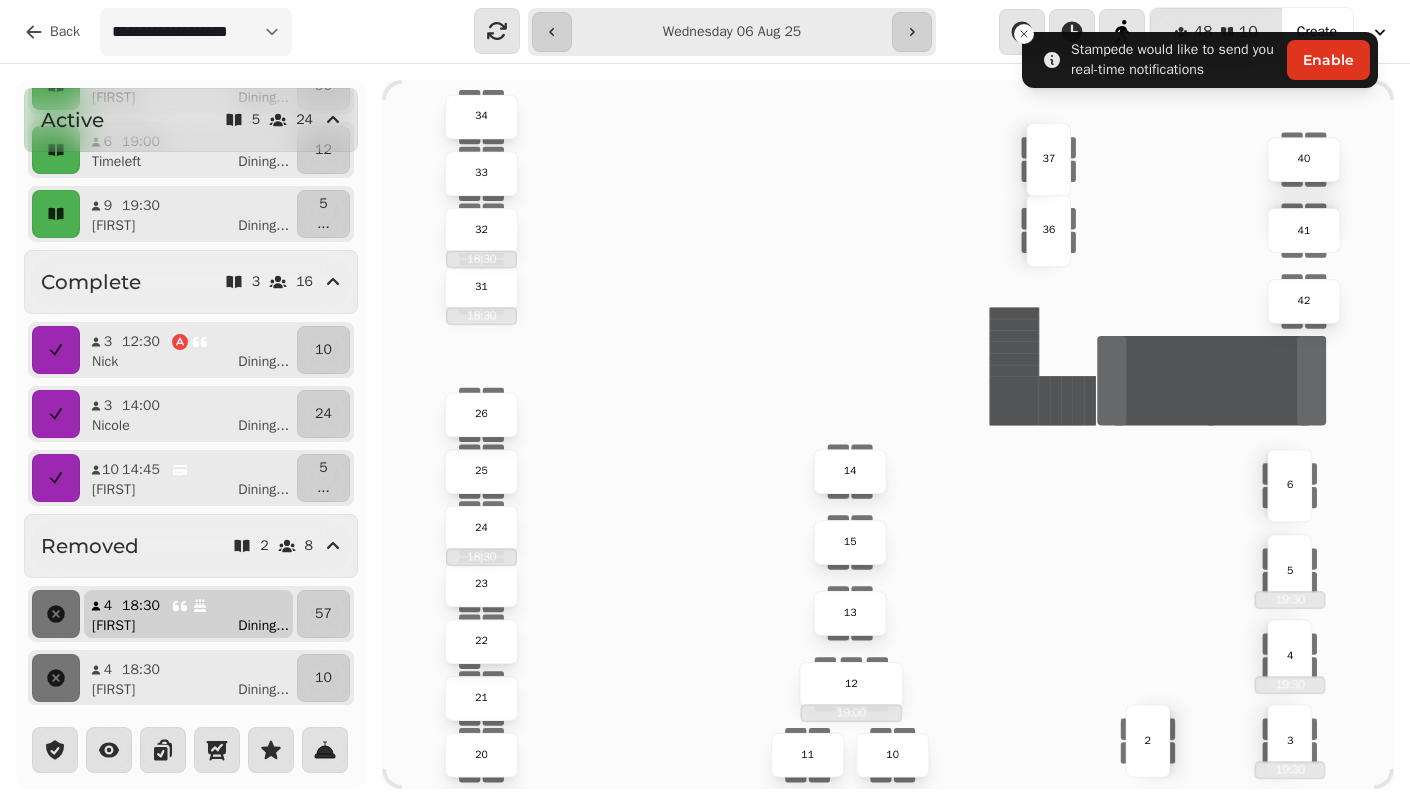 click on "Savannah Dining ..." at bounding box center [196, 626] 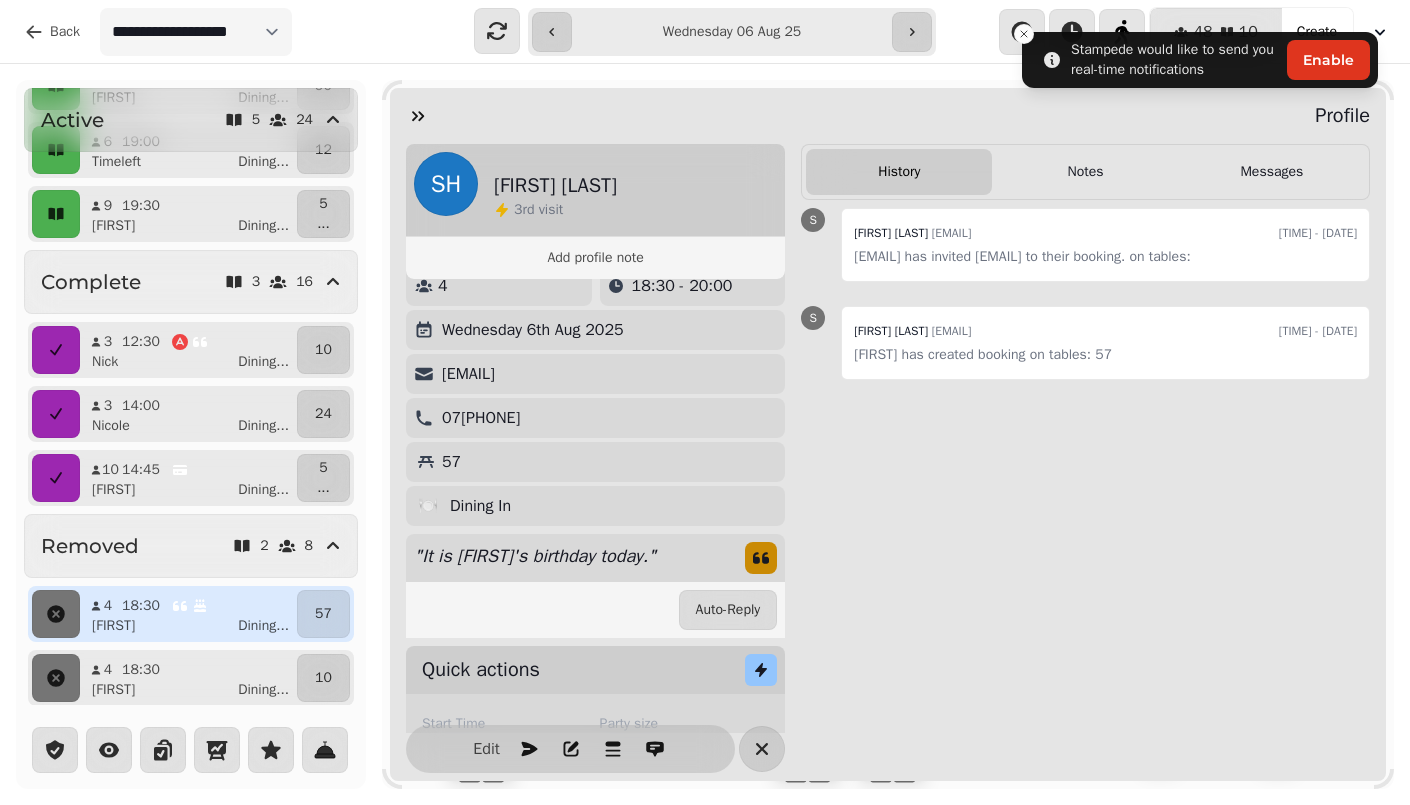 scroll, scrollTop: 0, scrollLeft: 0, axis: both 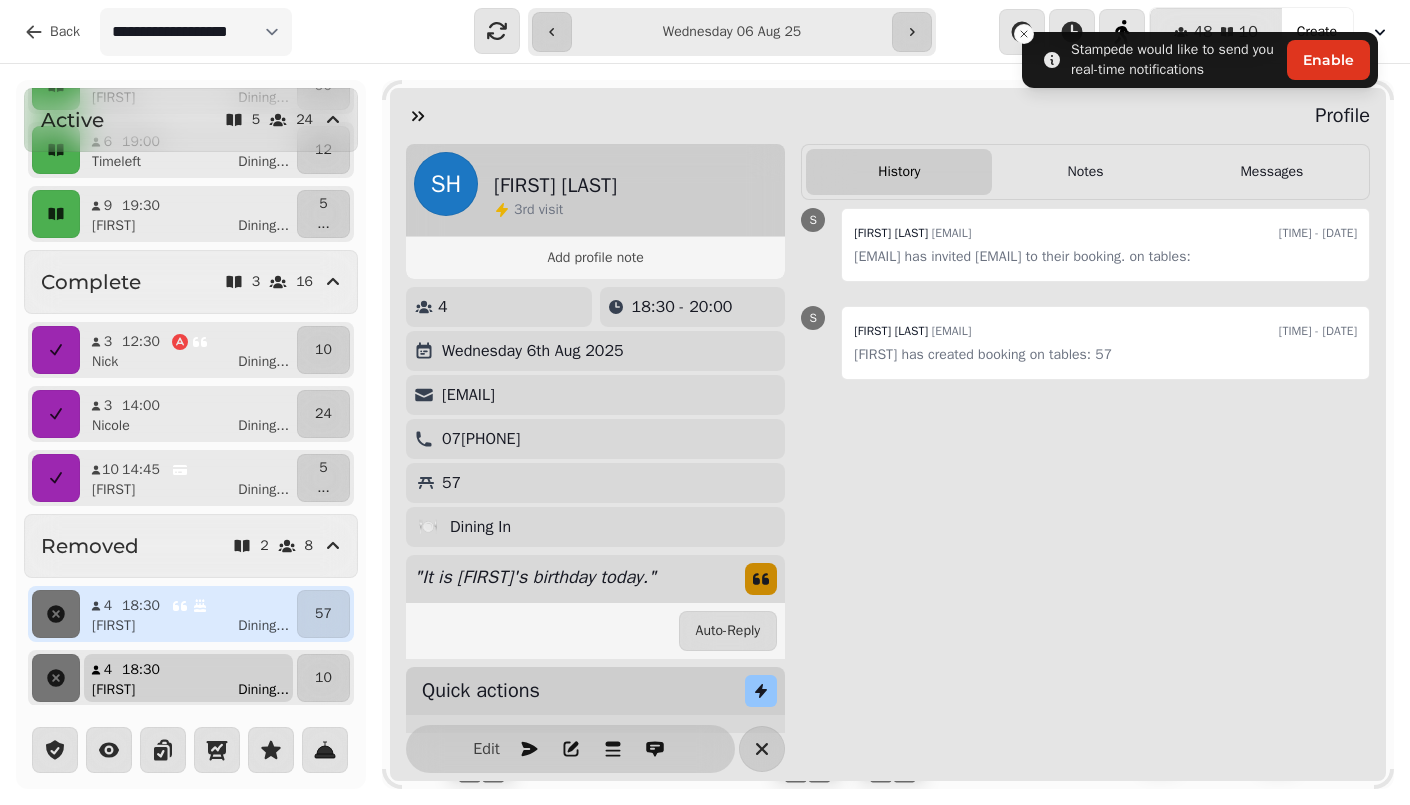 click on "Savannahb Dining ..." at bounding box center [196, 690] 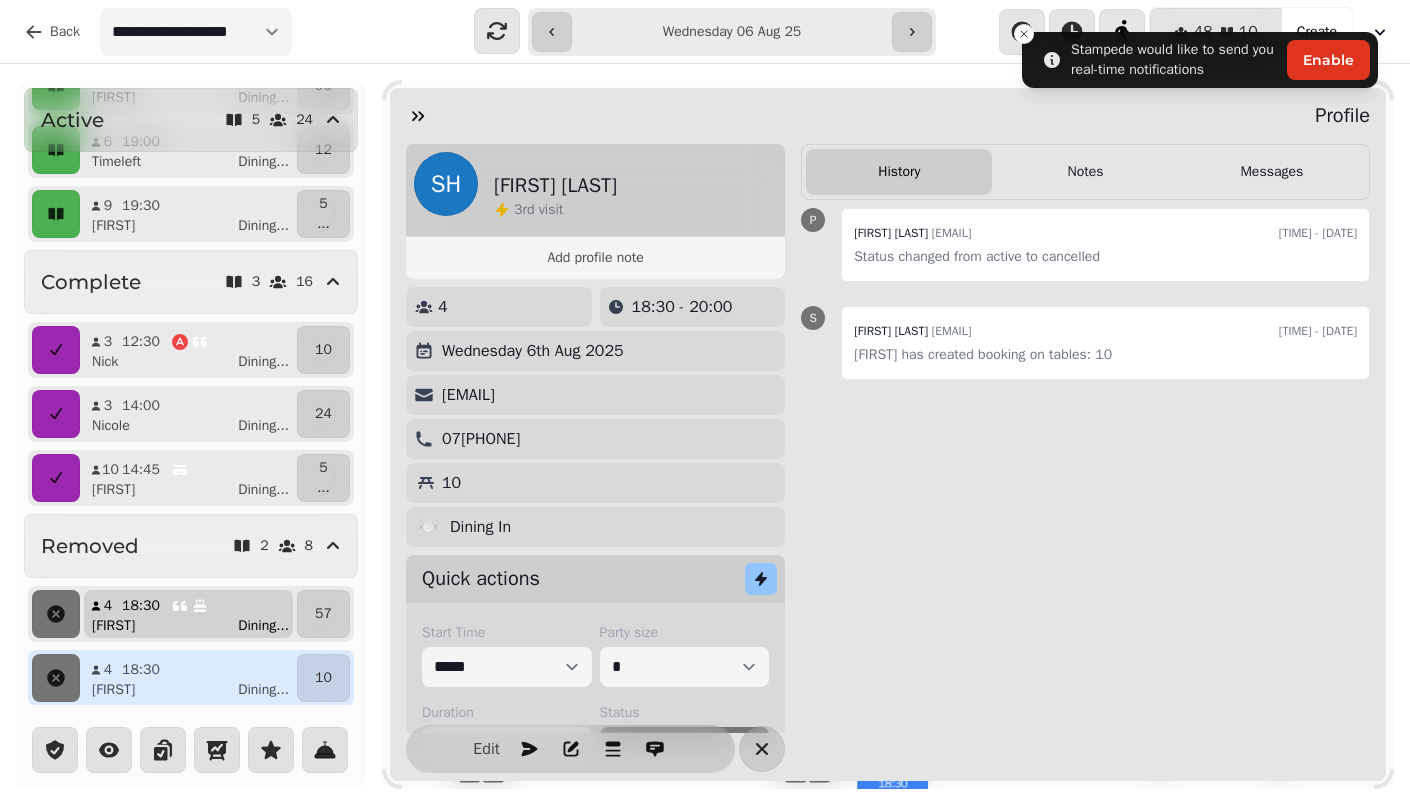 scroll, scrollTop: 0, scrollLeft: 0, axis: both 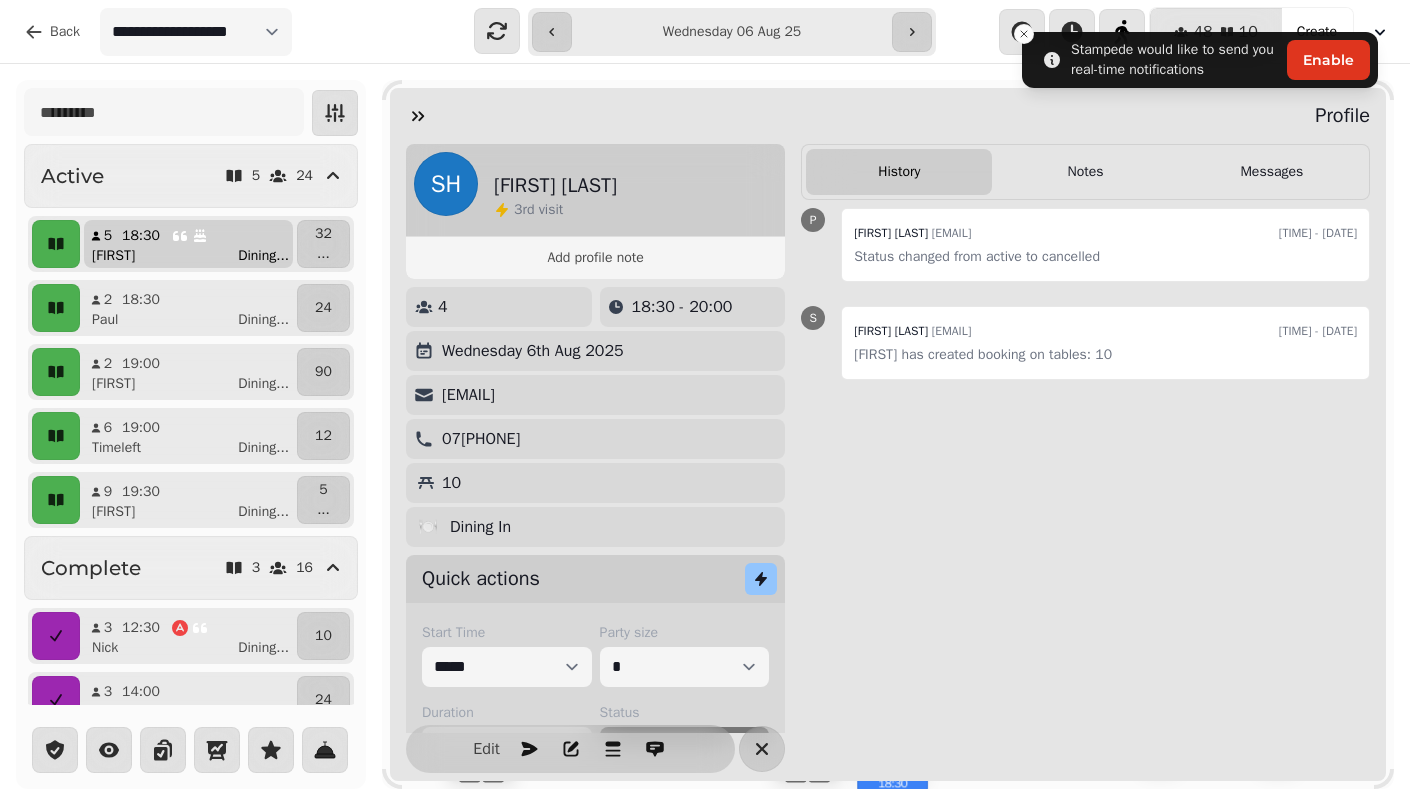 click on "Dining ..." at bounding box center [263, 256] 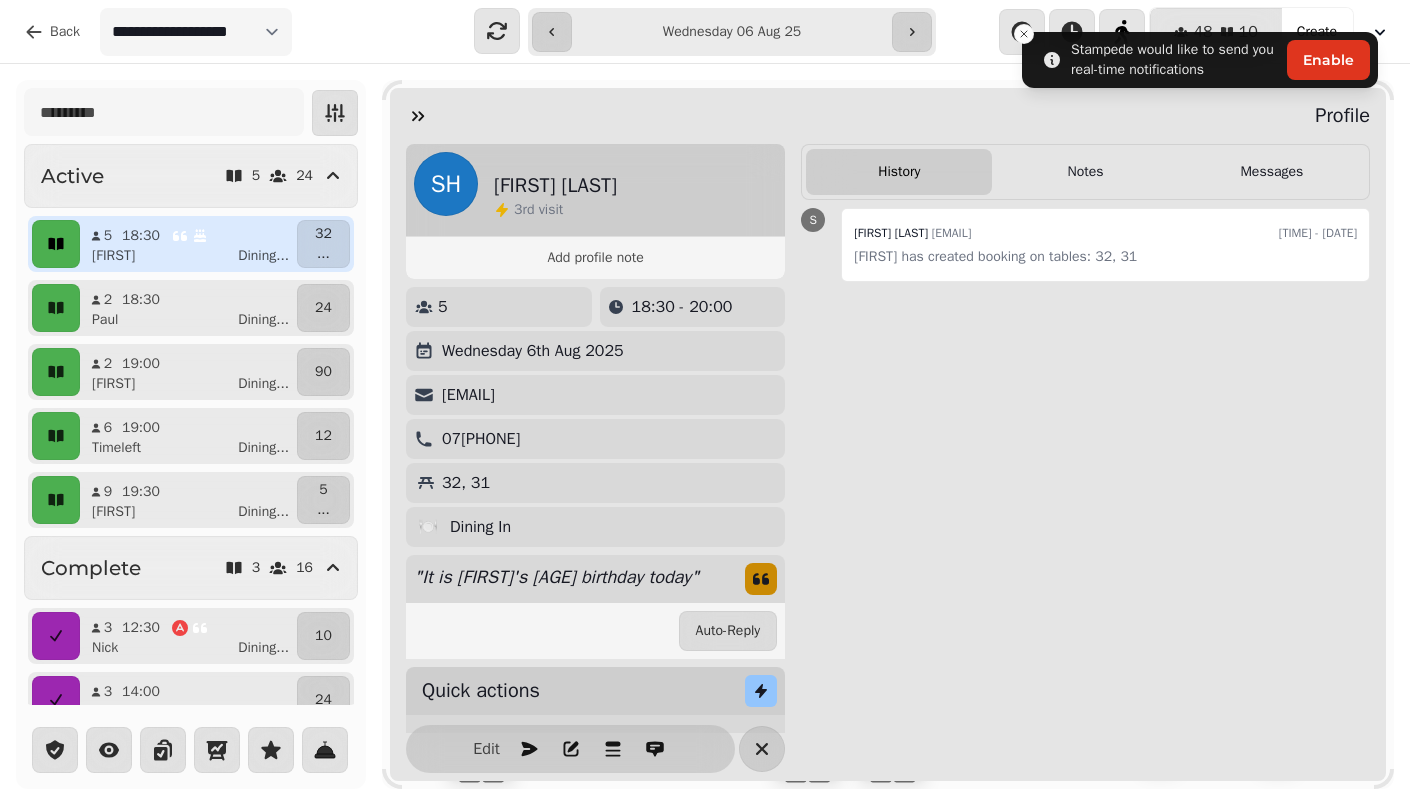 click 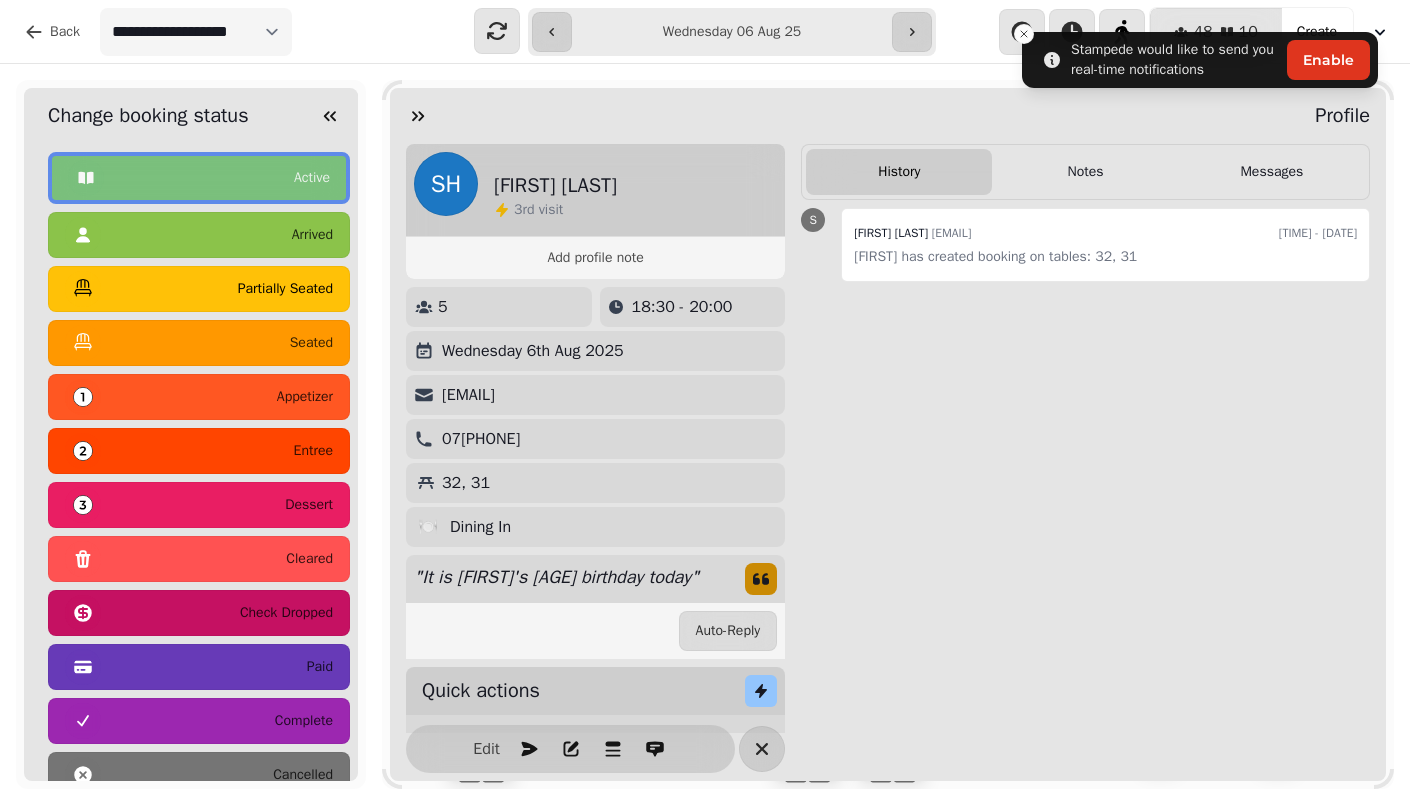 click on "partially seated" at bounding box center (199, 289) 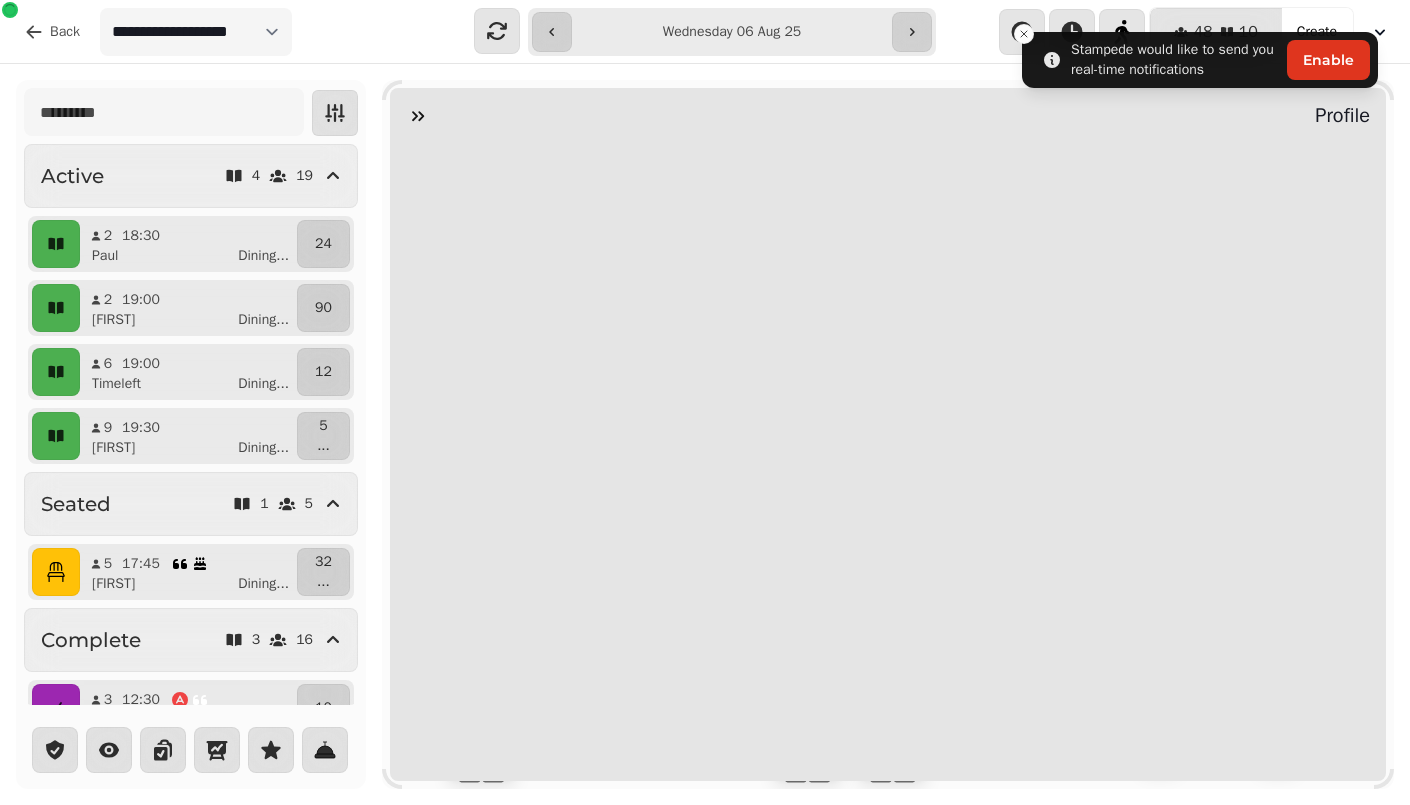 click at bounding box center (888, 462) 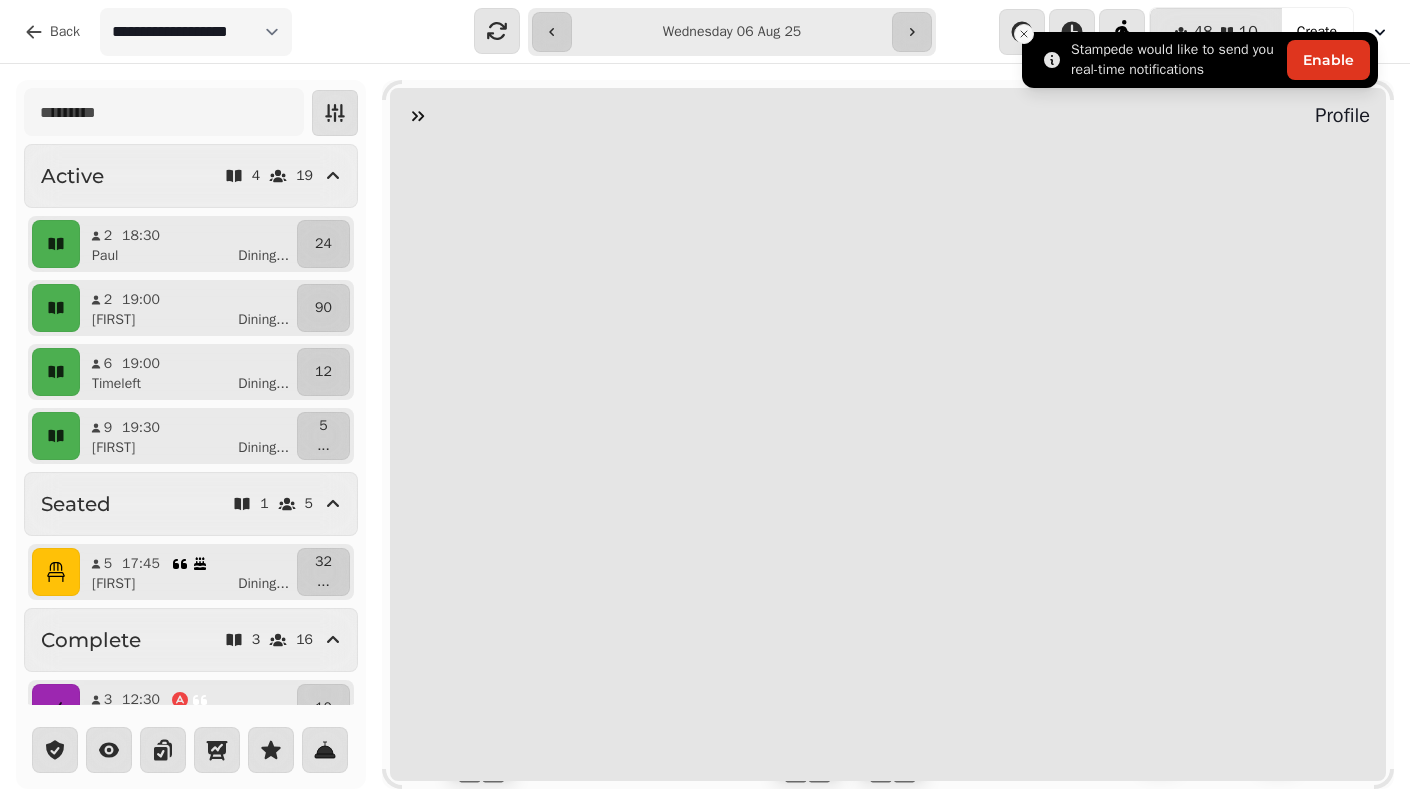 click 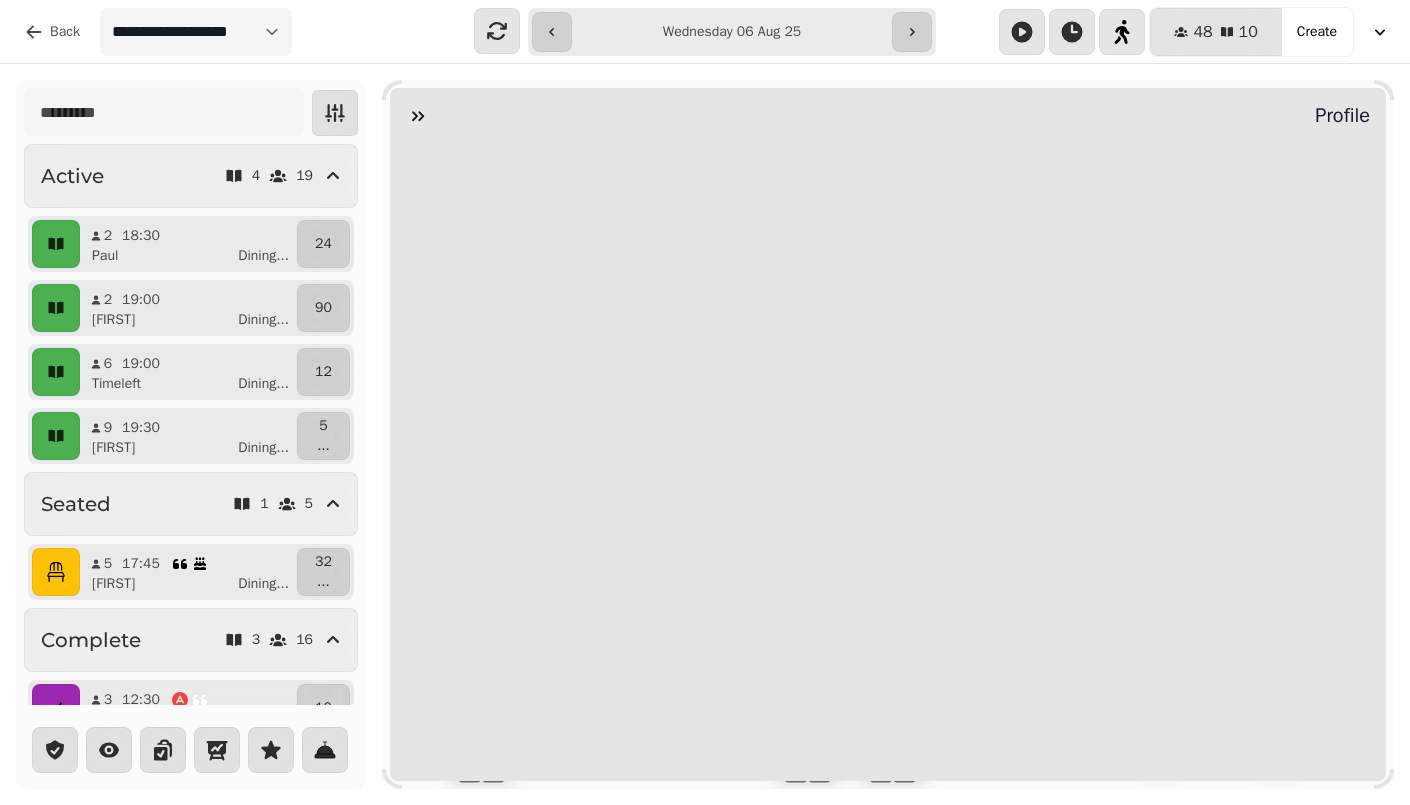 click 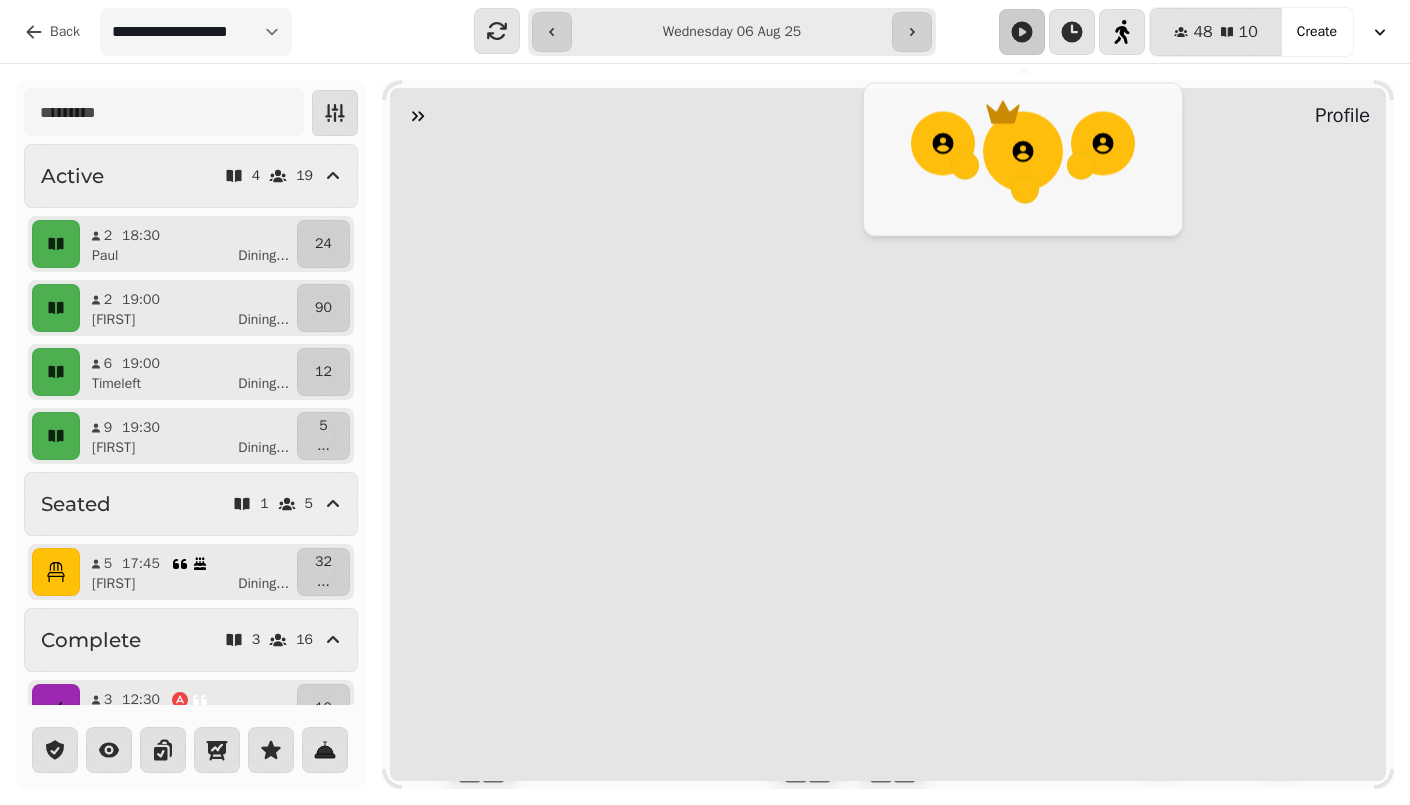 click 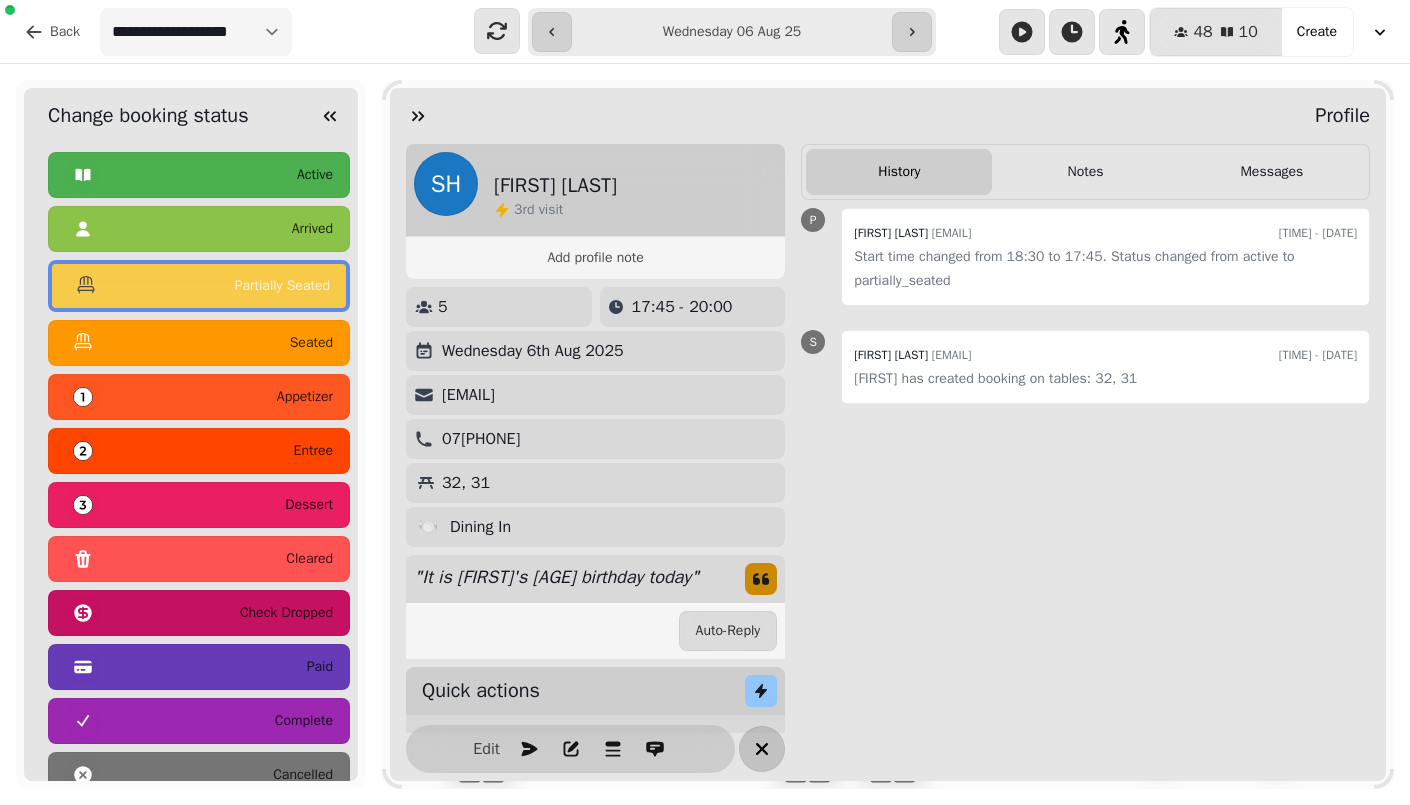 click 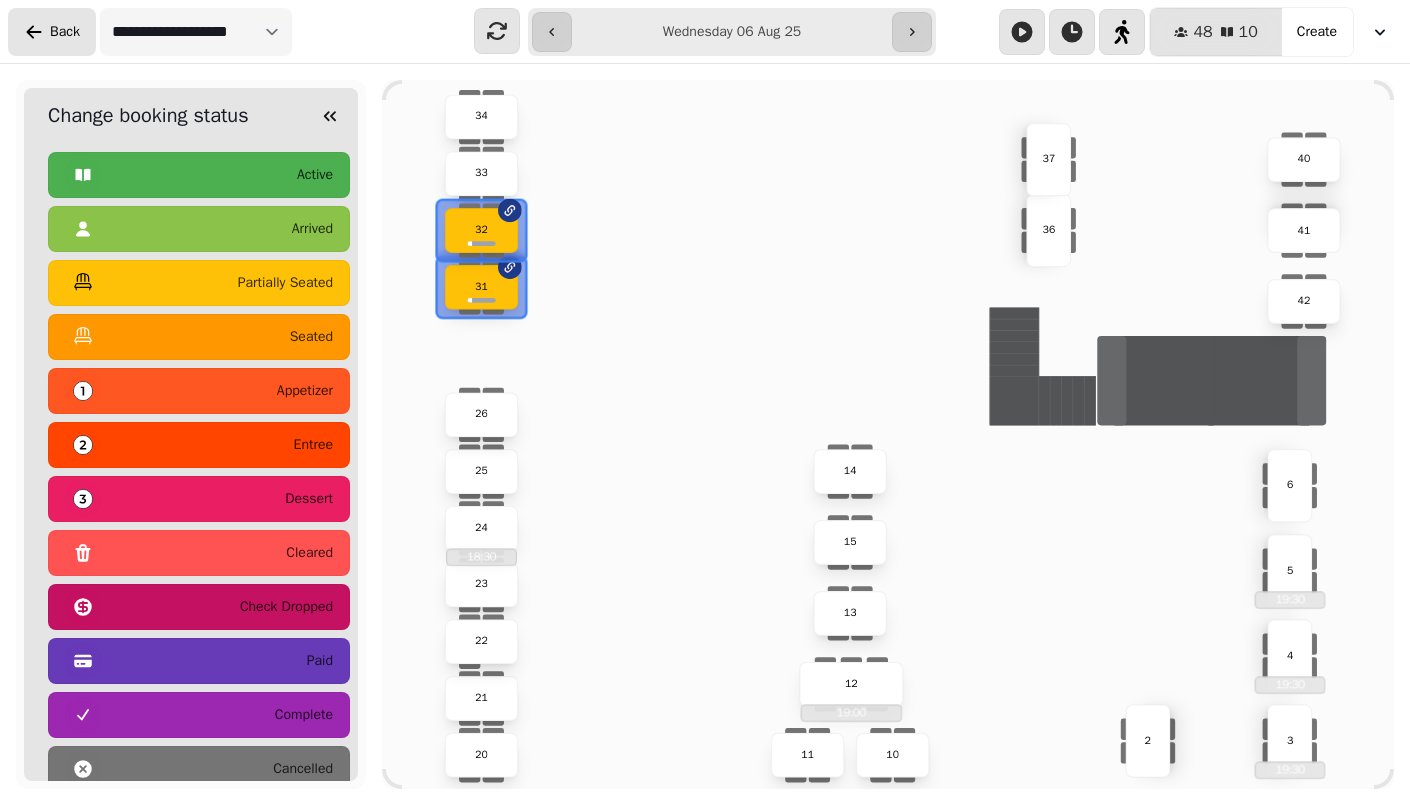 click 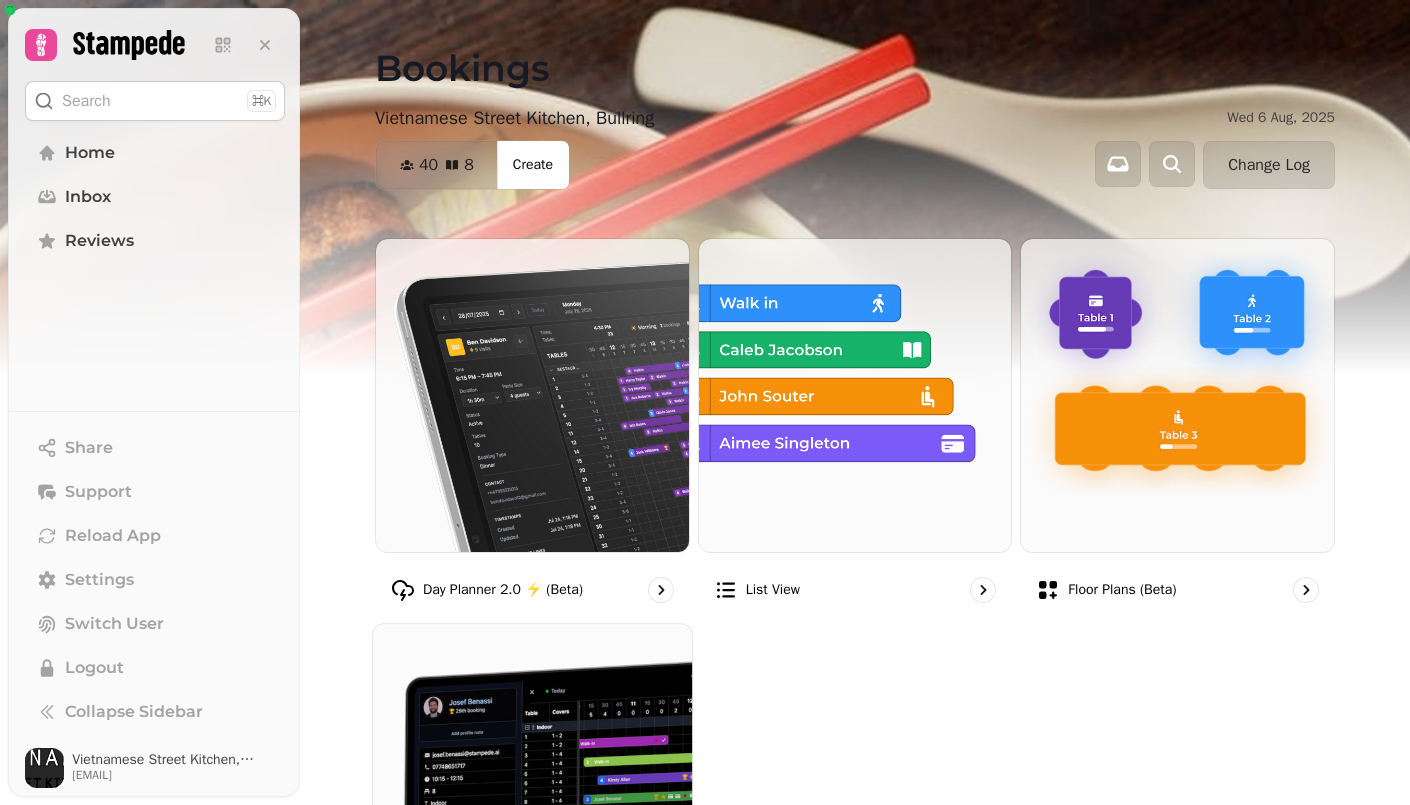 click at bounding box center [532, 783] 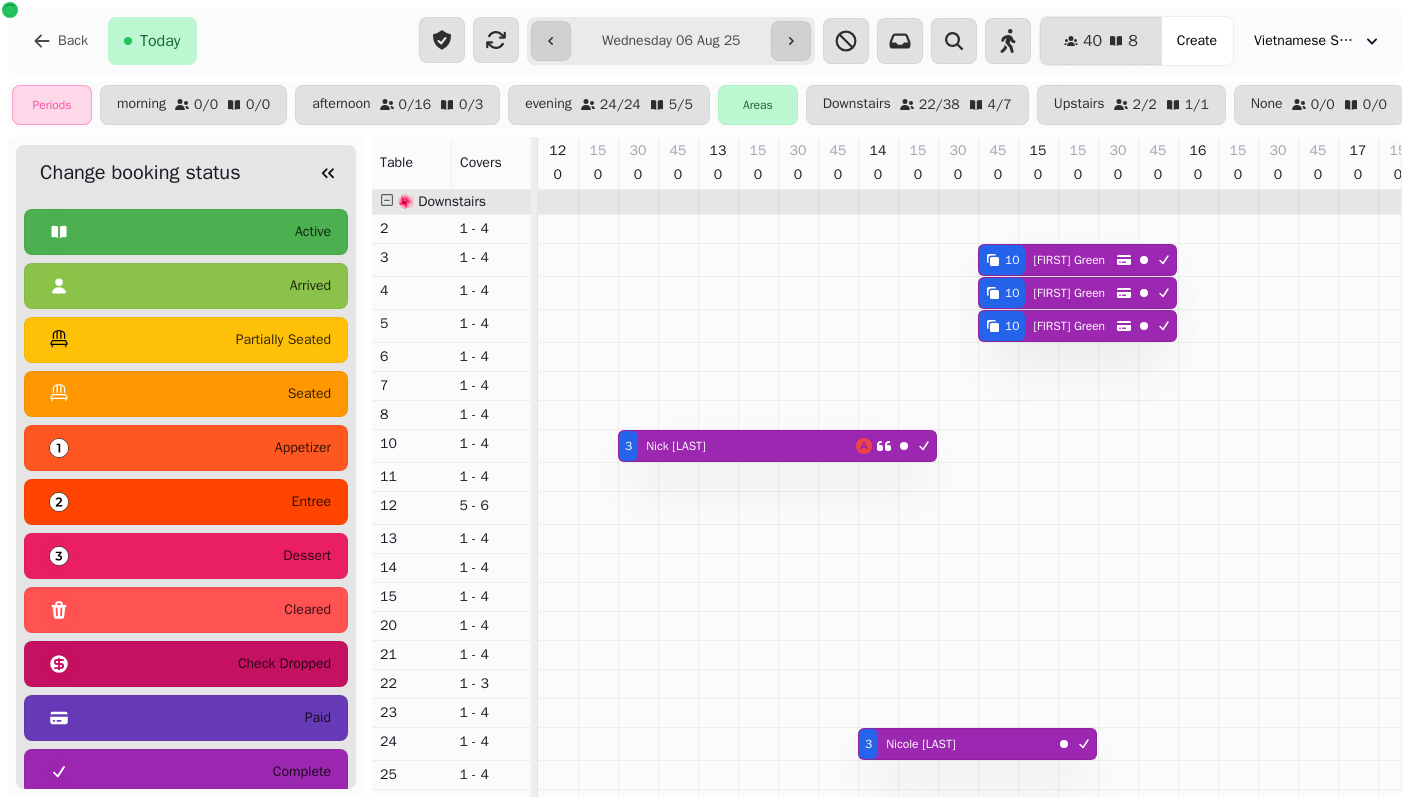 scroll, scrollTop: 0, scrollLeft: 736, axis: horizontal 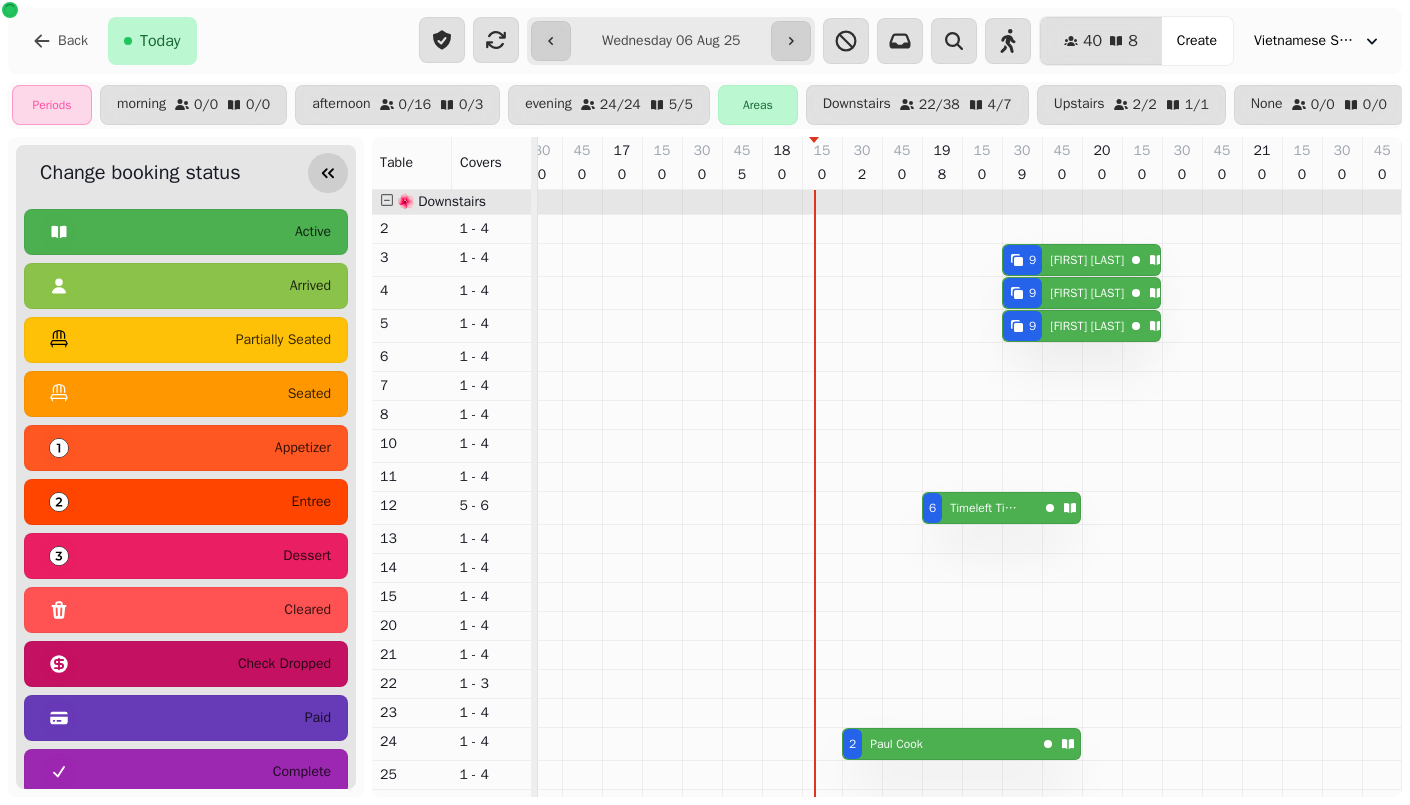 click at bounding box center [328, 173] 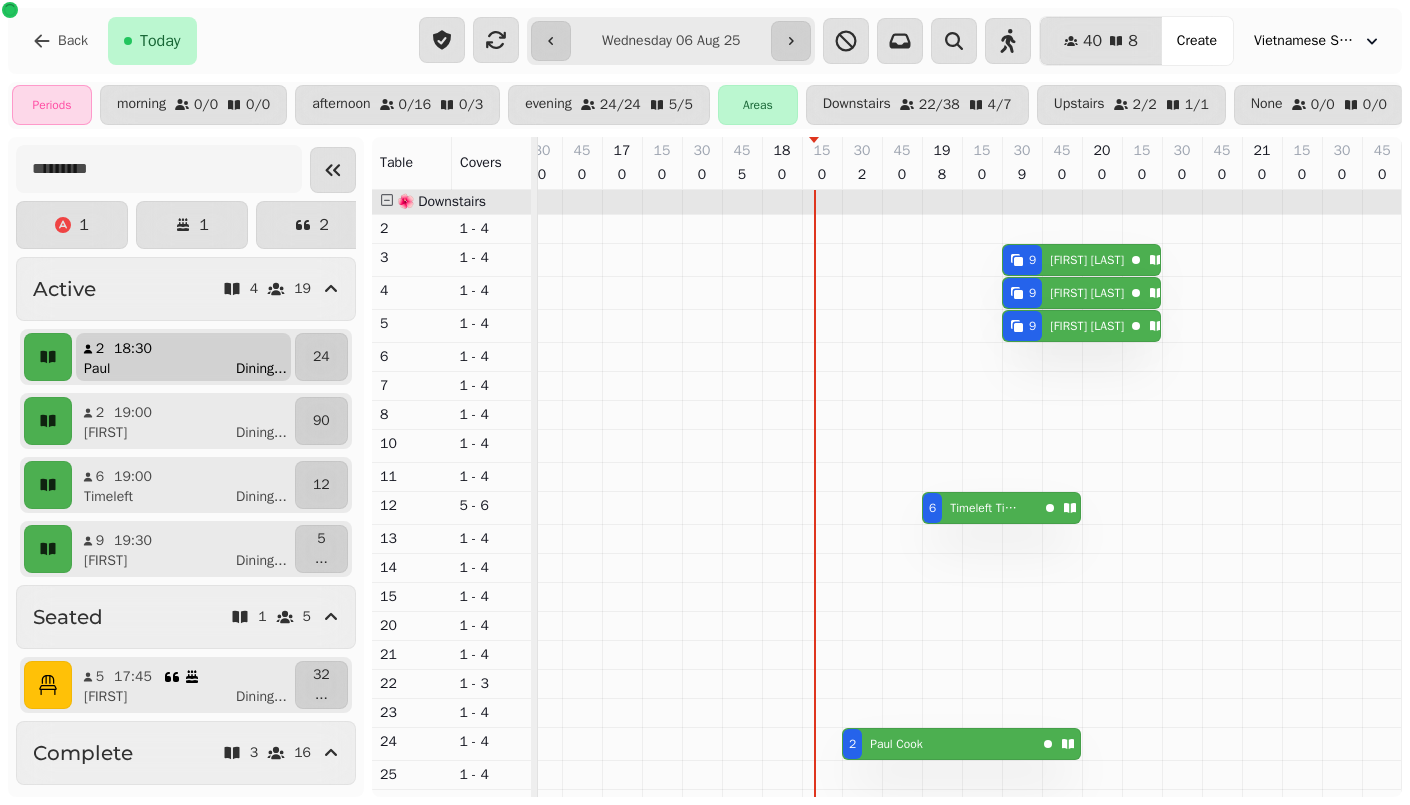 click on "Paul Dining ..." at bounding box center [191, 369] 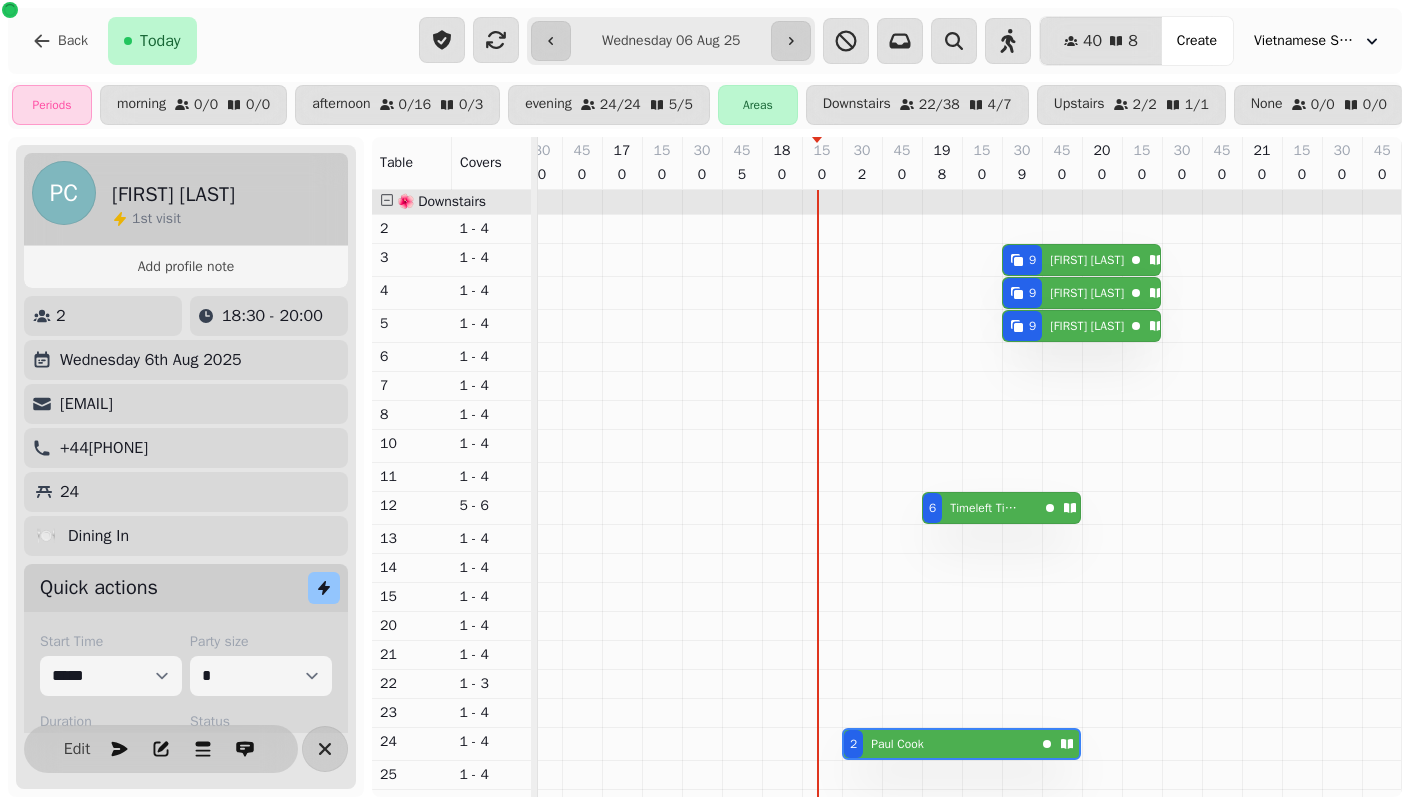 scroll, scrollTop: 128, scrollLeft: 0, axis: vertical 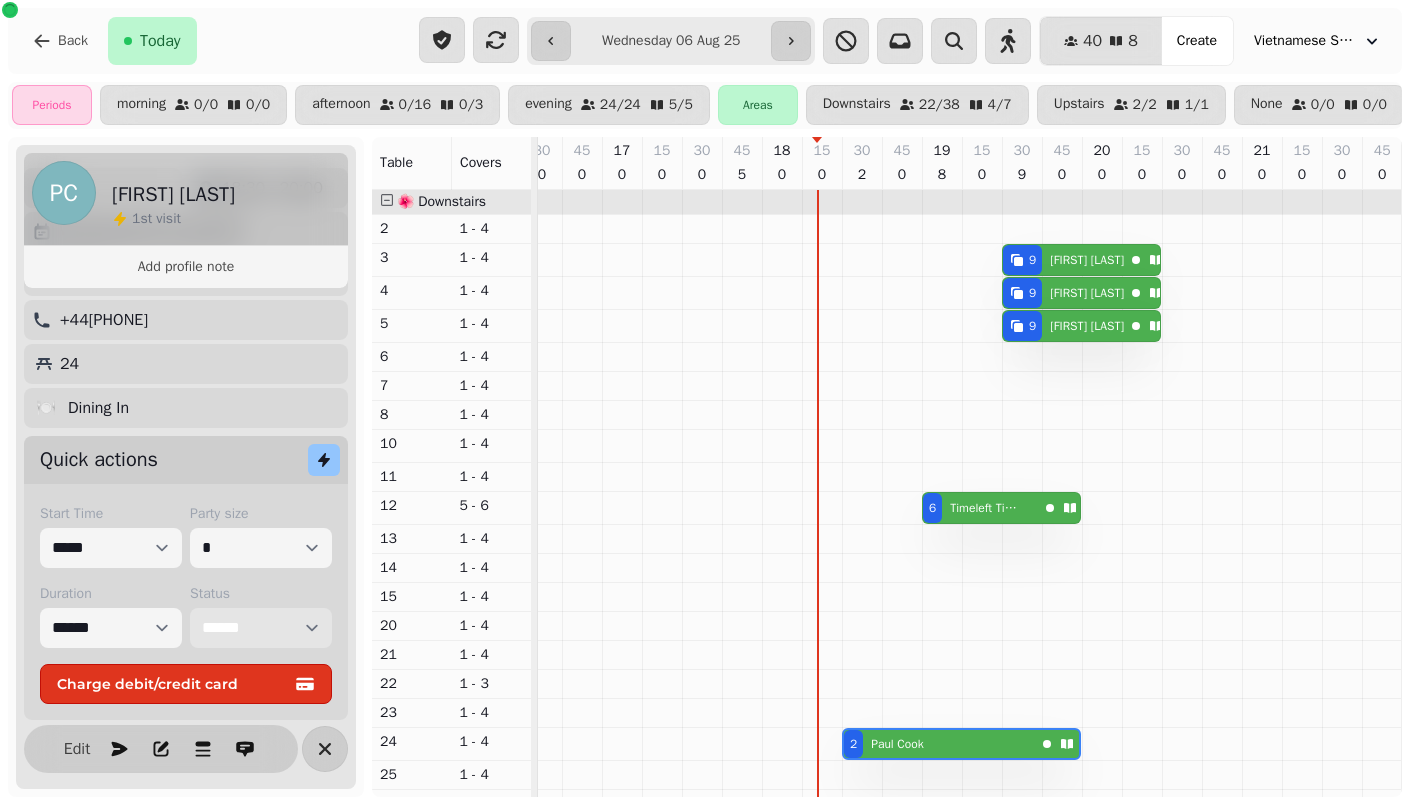 click on "**********" at bounding box center [261, 628] 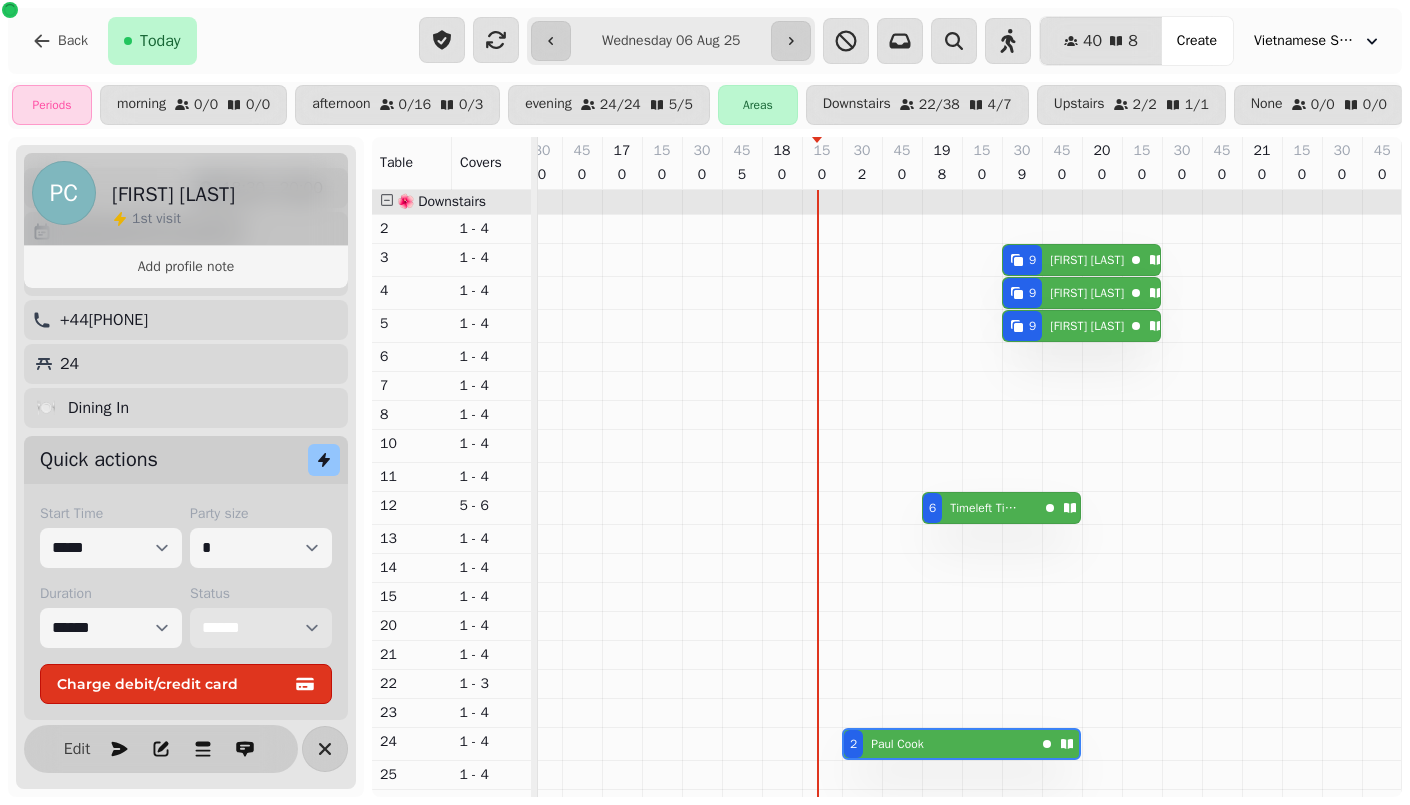 select on "******" 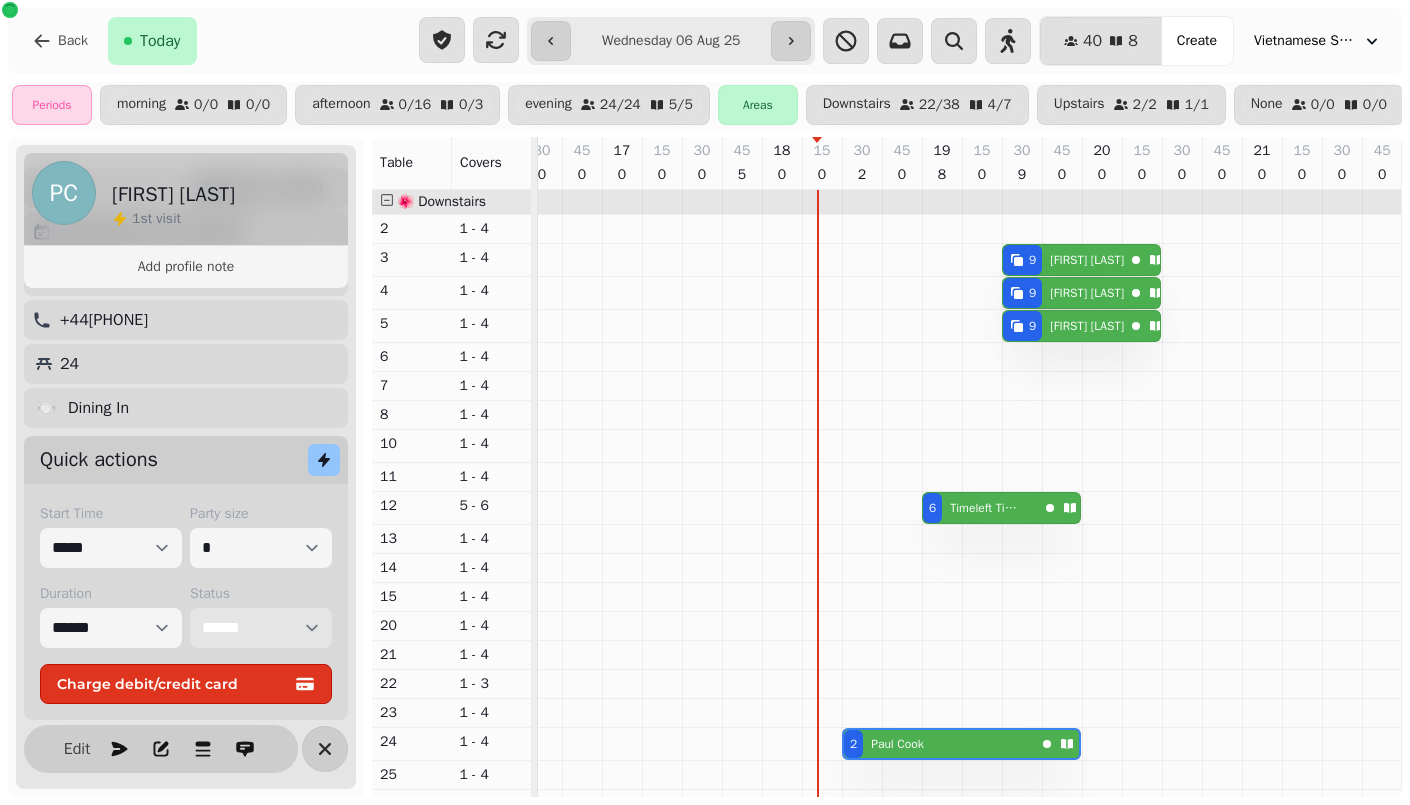 click on "**********" at bounding box center (261, 628) 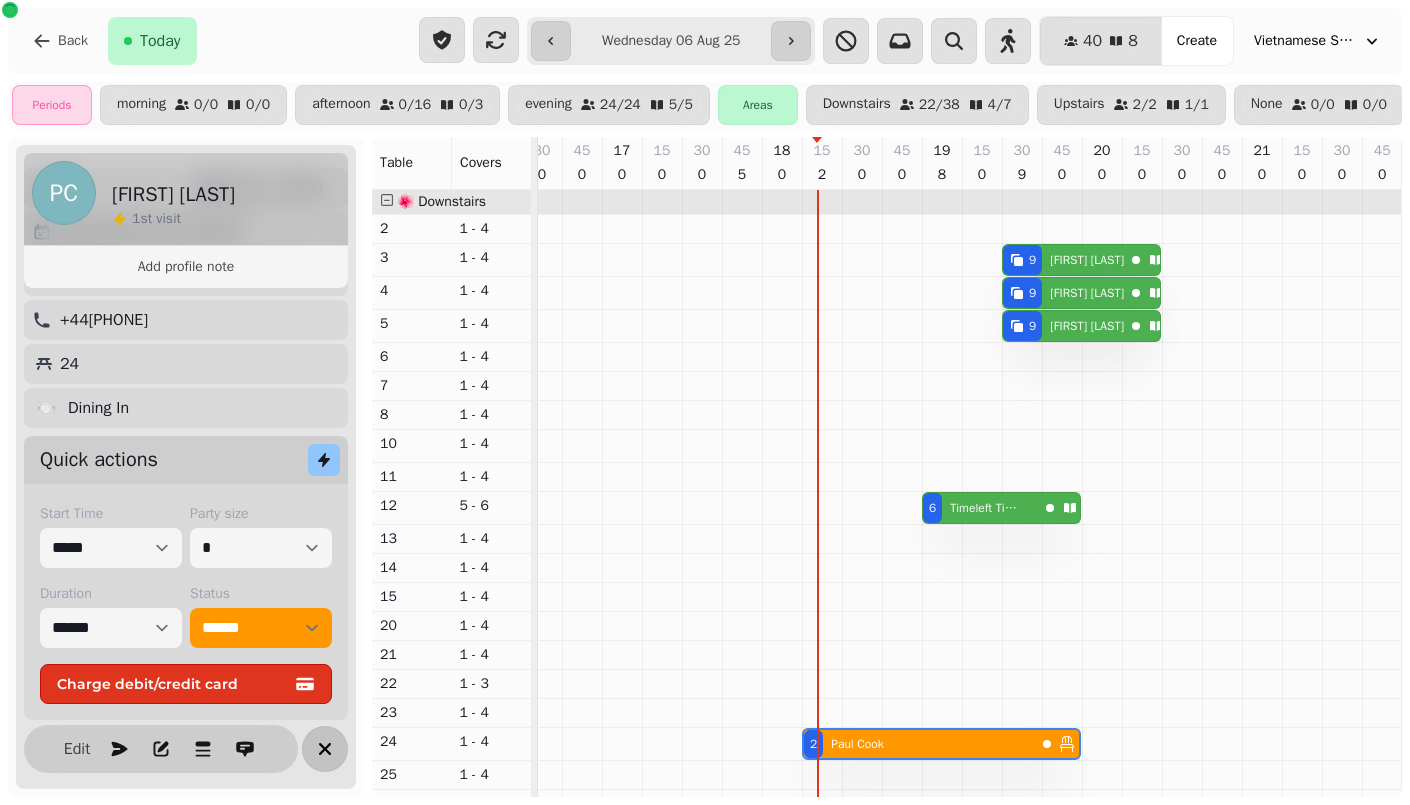click 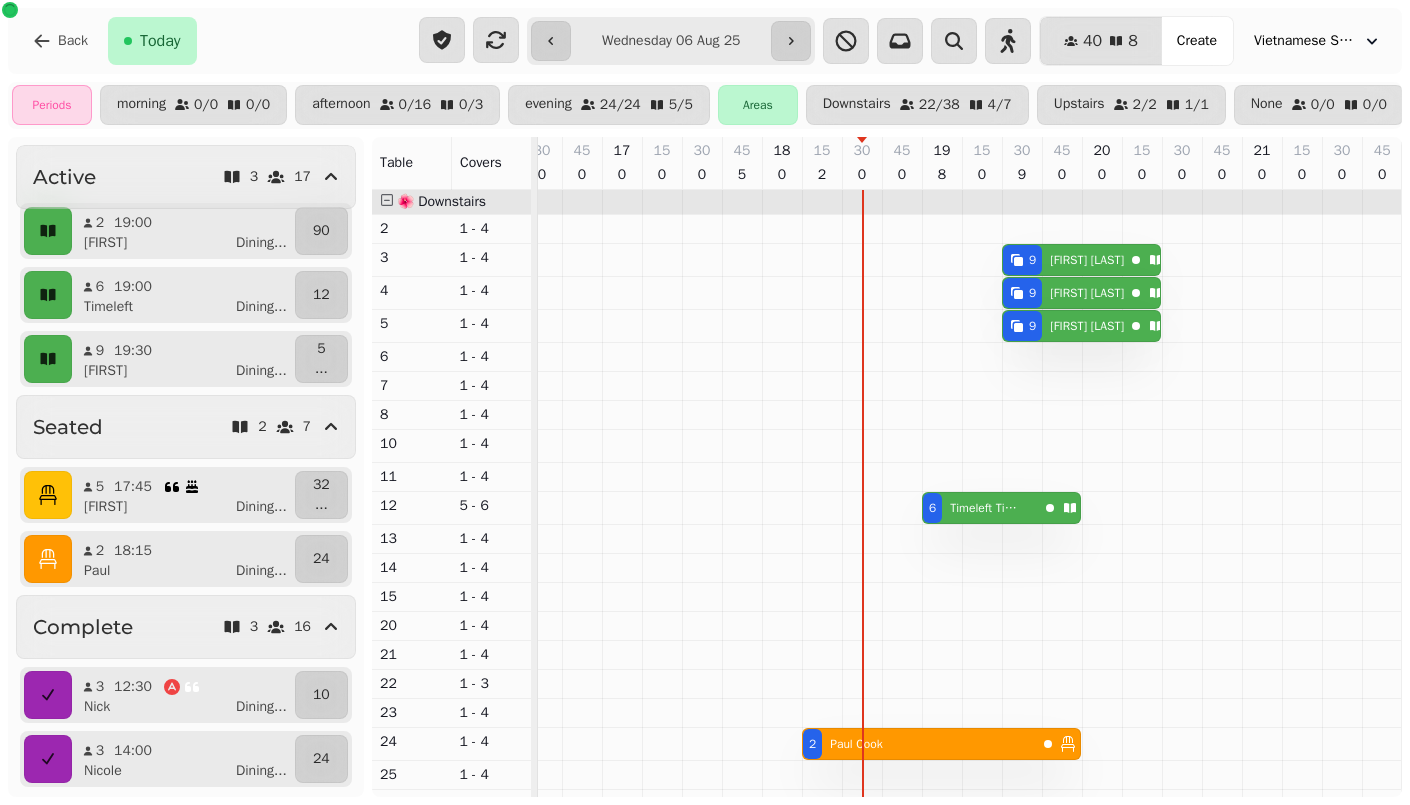 scroll, scrollTop: 135, scrollLeft: 0, axis: vertical 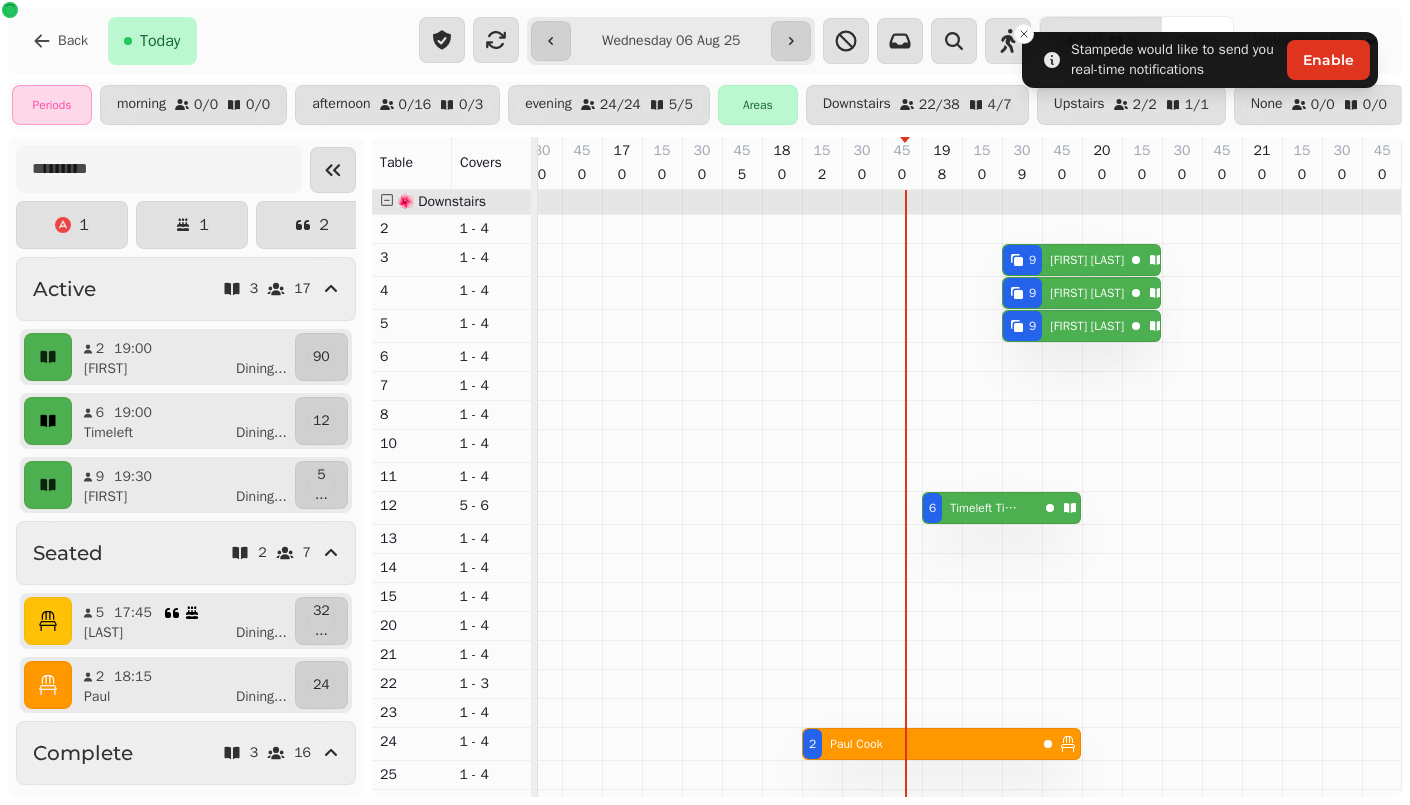 click 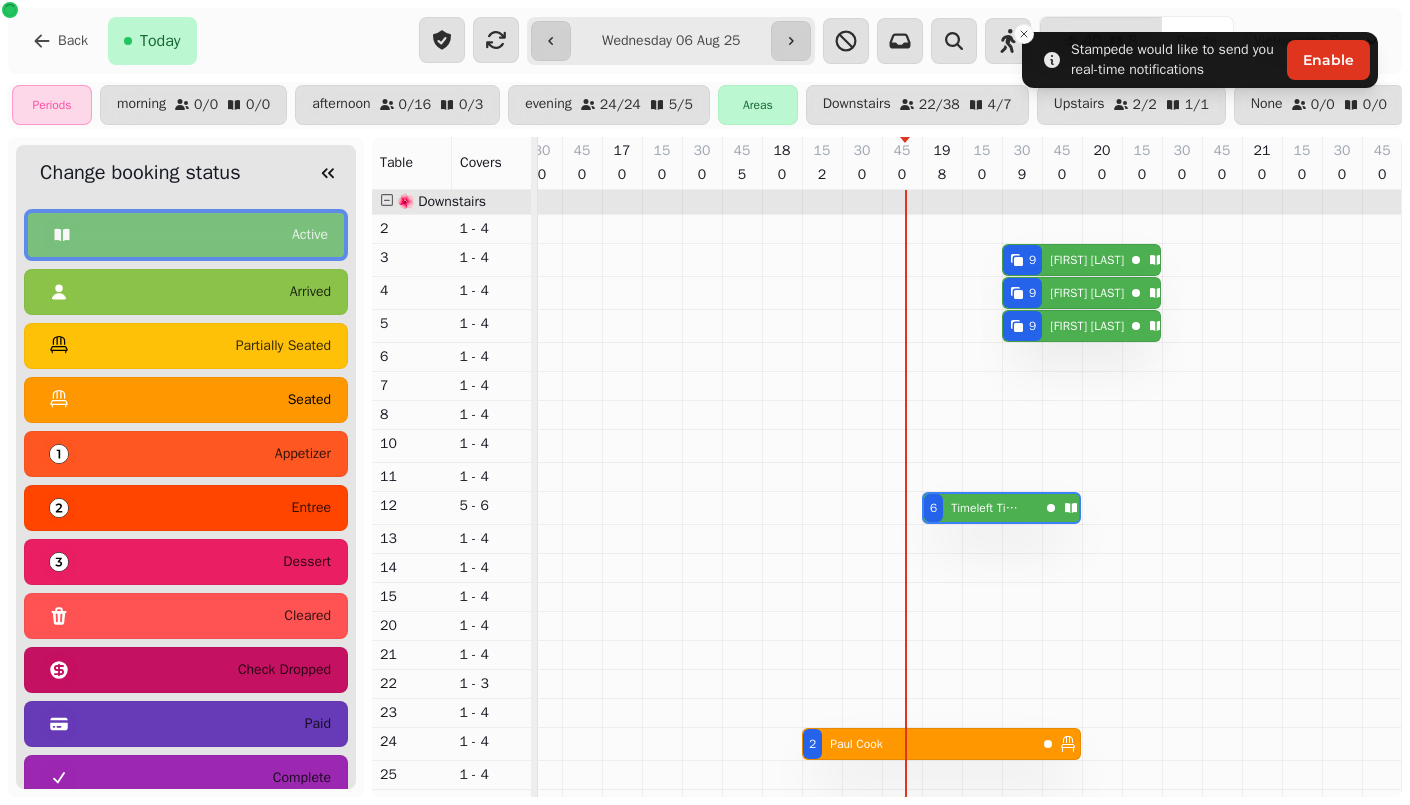 click at bounding box center (59, 400) 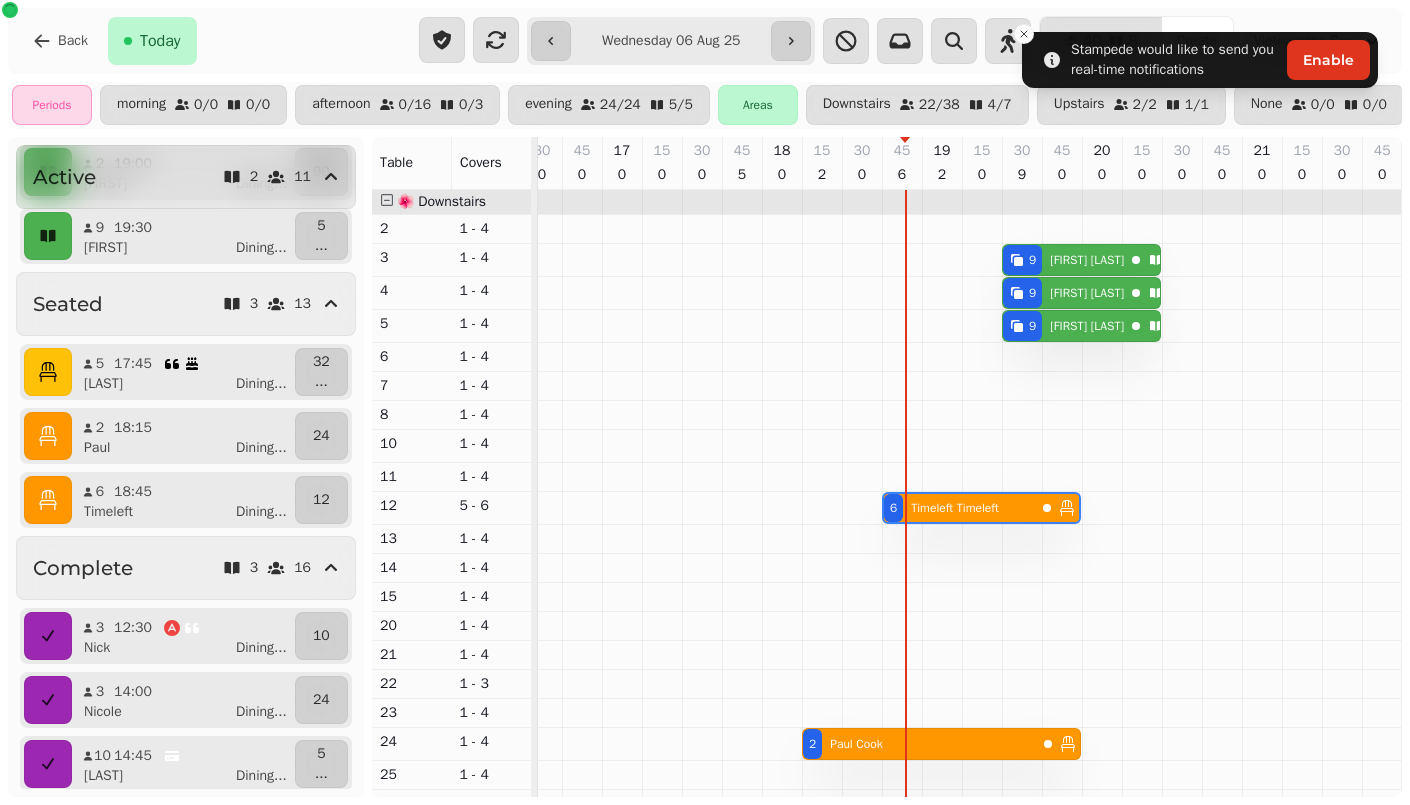 scroll, scrollTop: 186, scrollLeft: 0, axis: vertical 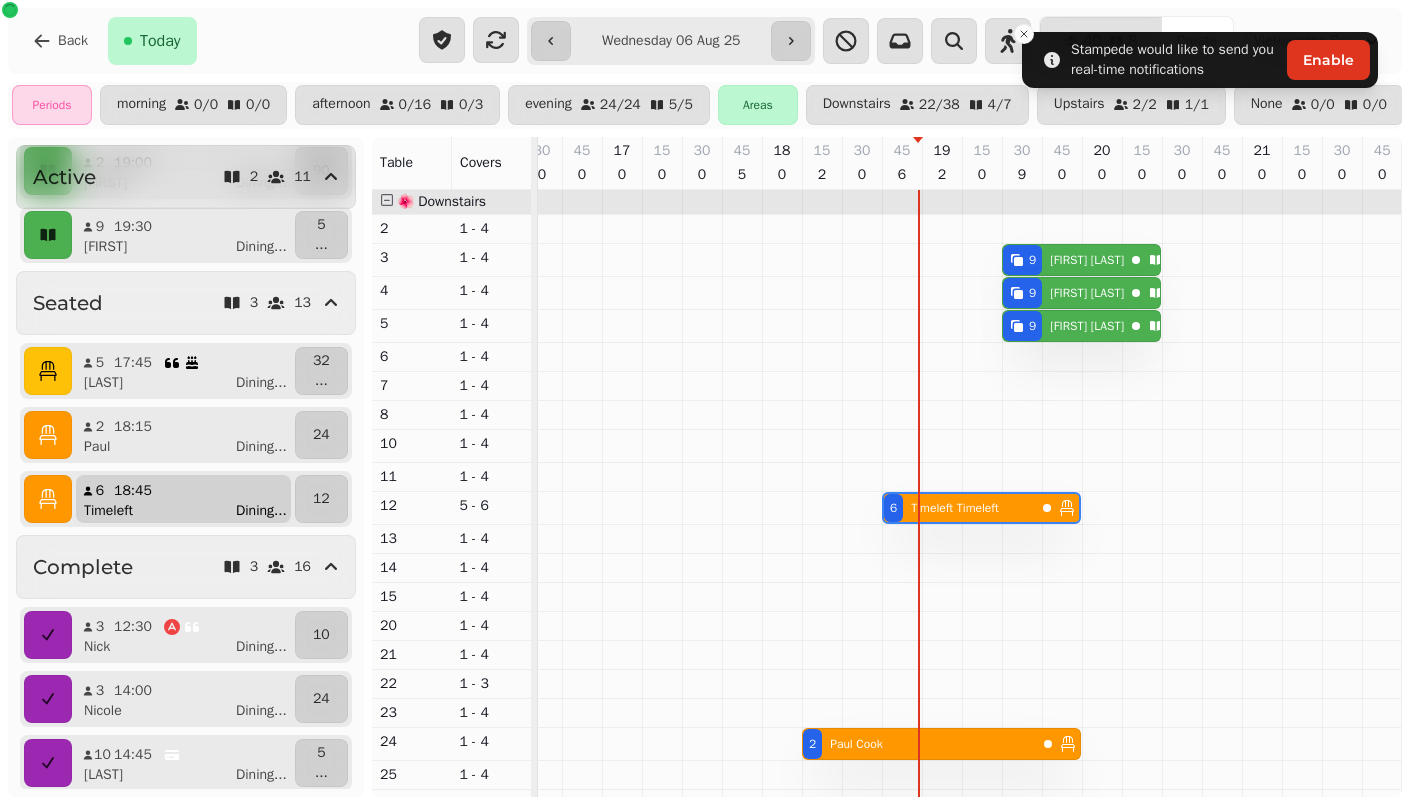 click on "6 18:45 Timeleft Dining ..." at bounding box center [183, 499] 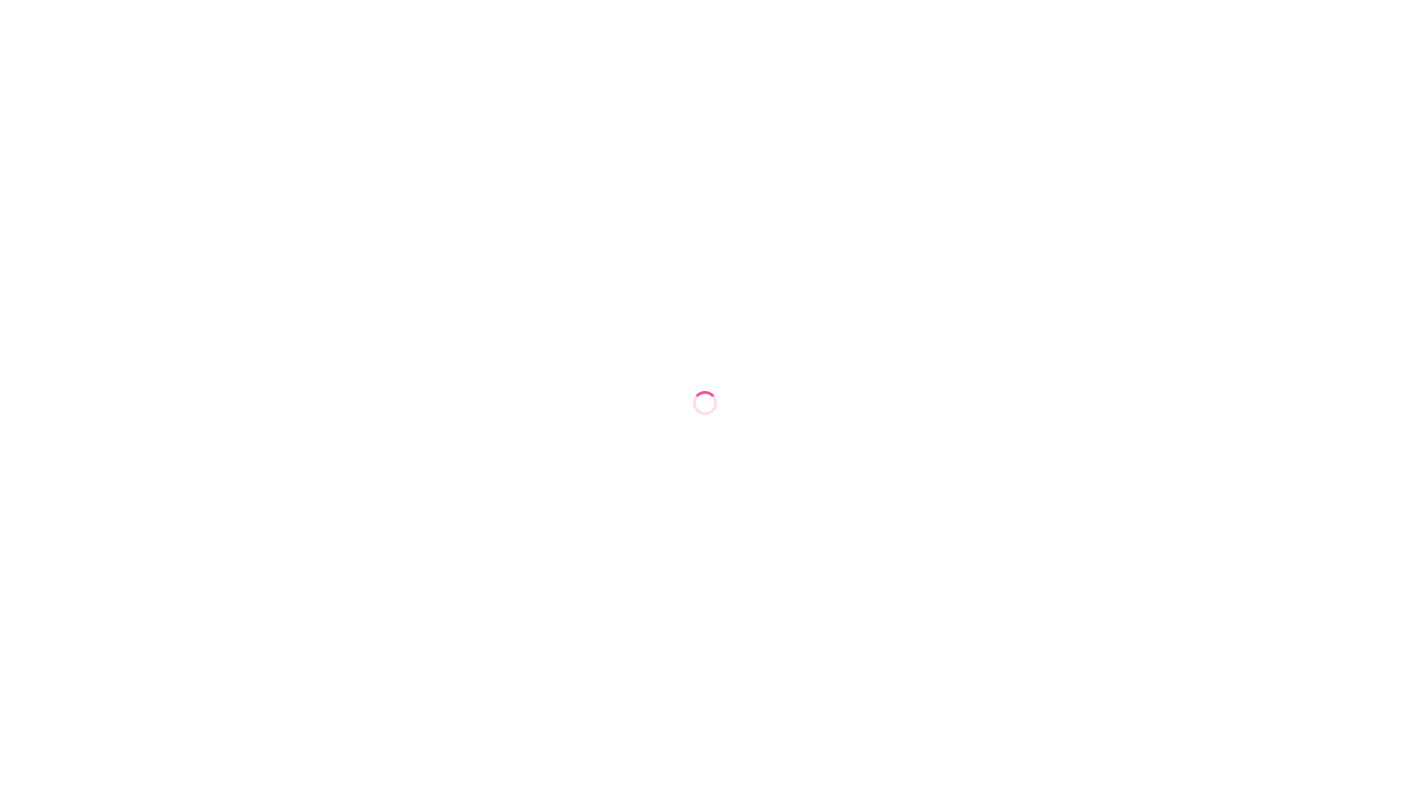 scroll, scrollTop: 0, scrollLeft: 0, axis: both 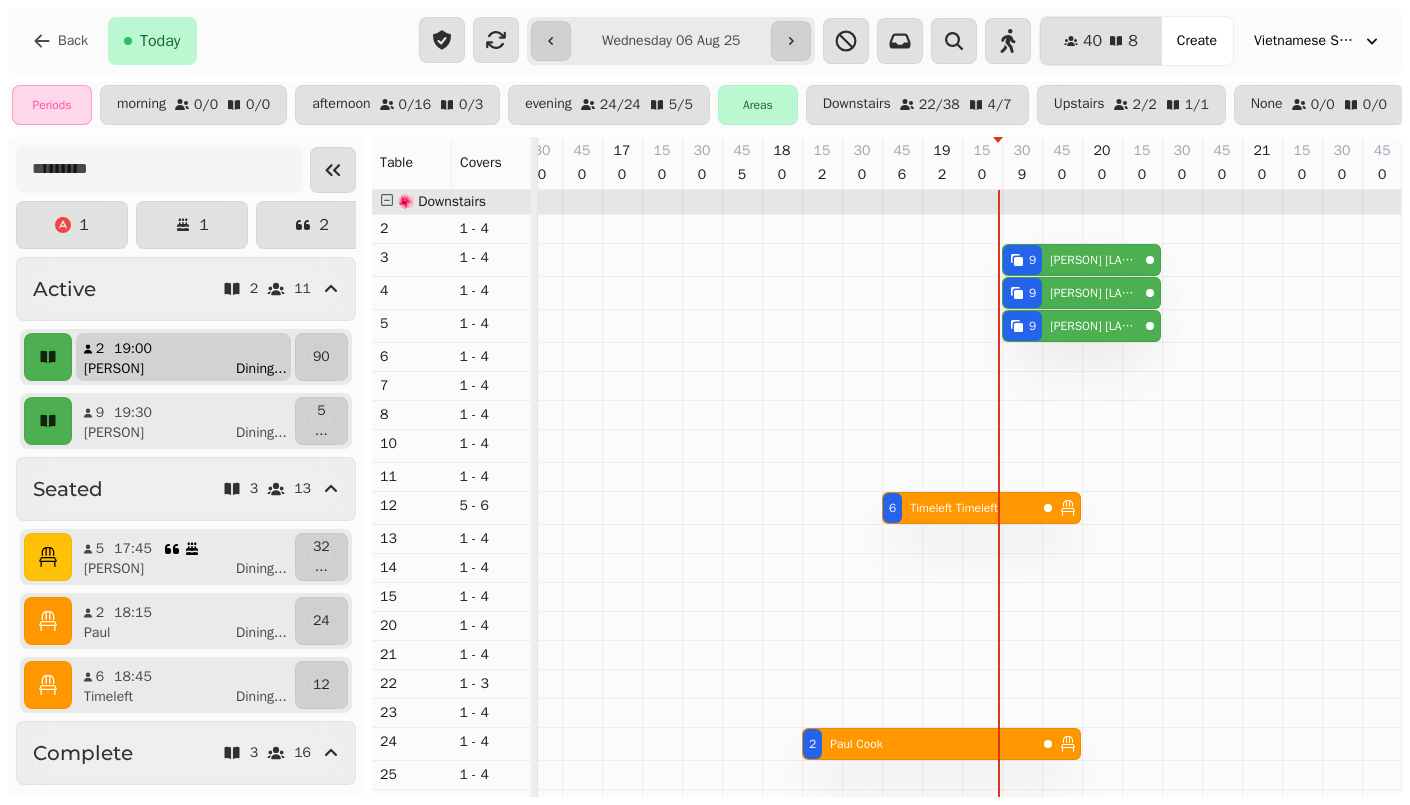 click on "Teddy Dining ..." at bounding box center [191, 369] 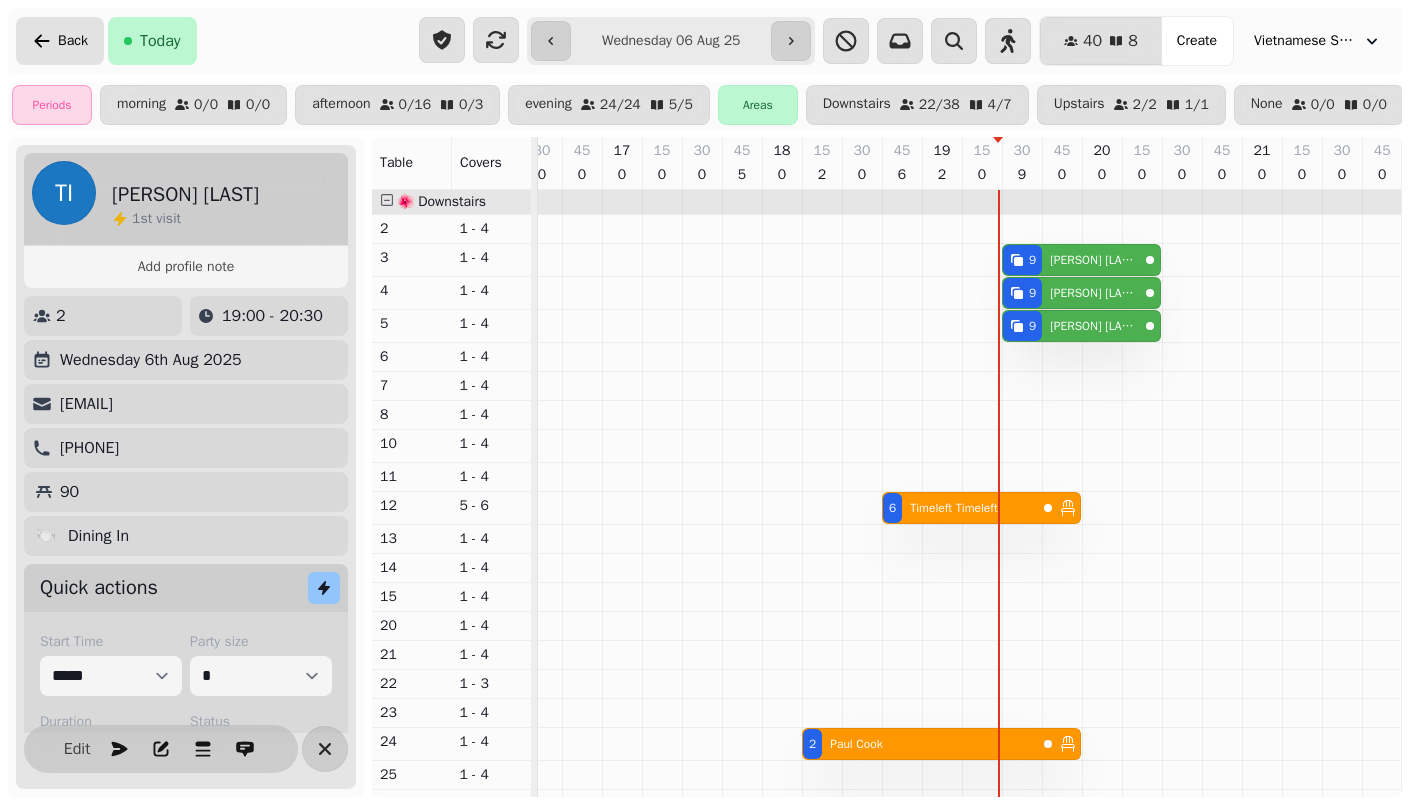 click 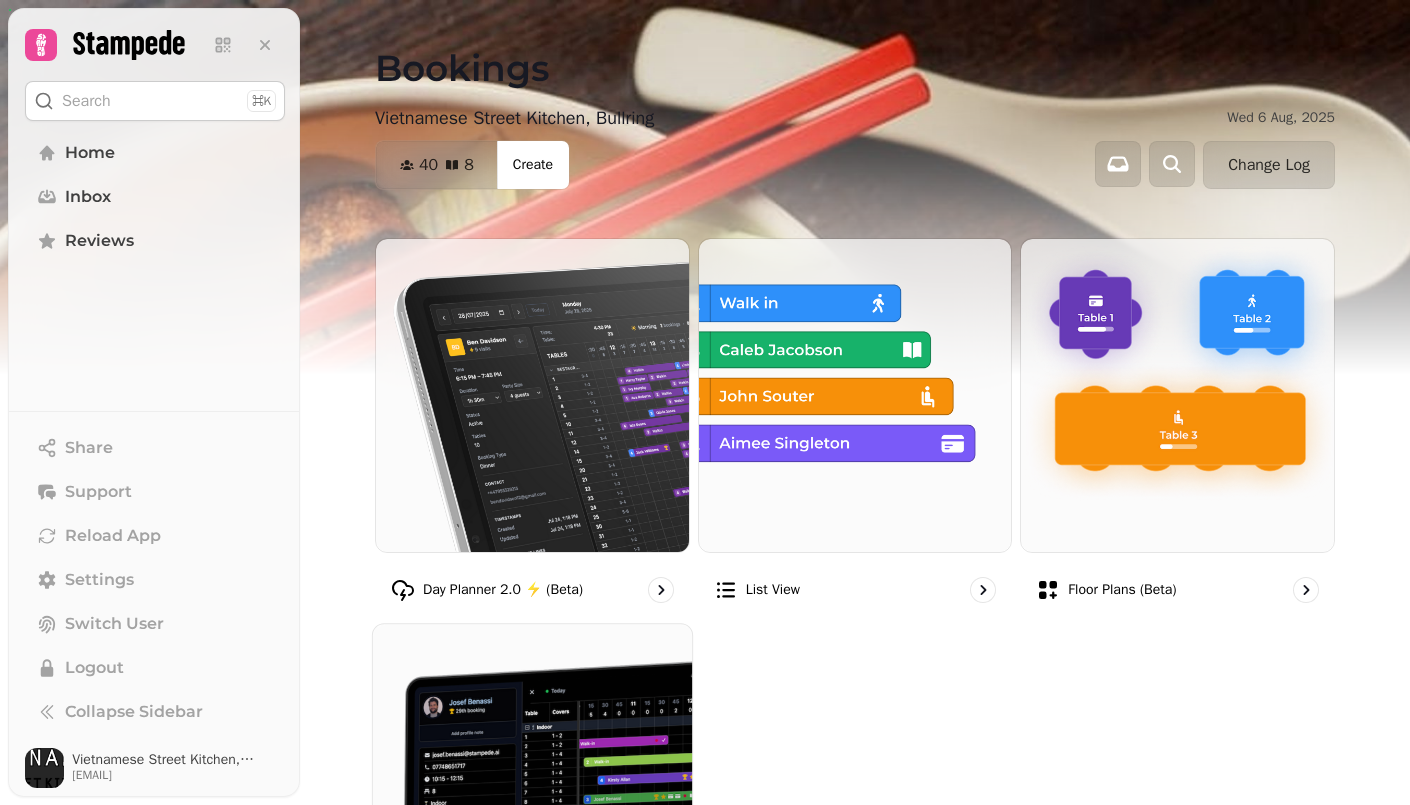 click at bounding box center (532, 783) 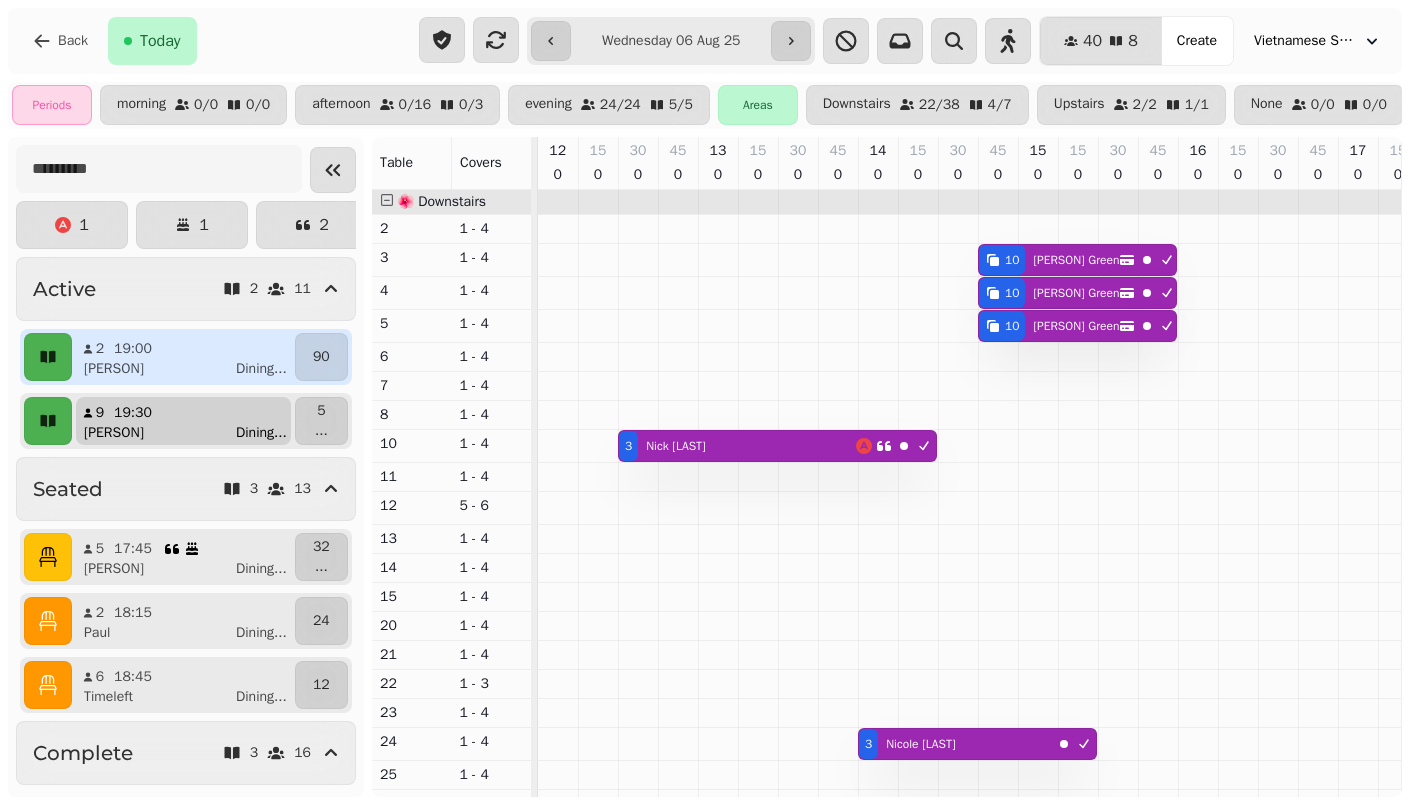 scroll, scrollTop: 0, scrollLeft: 736, axis: horizontal 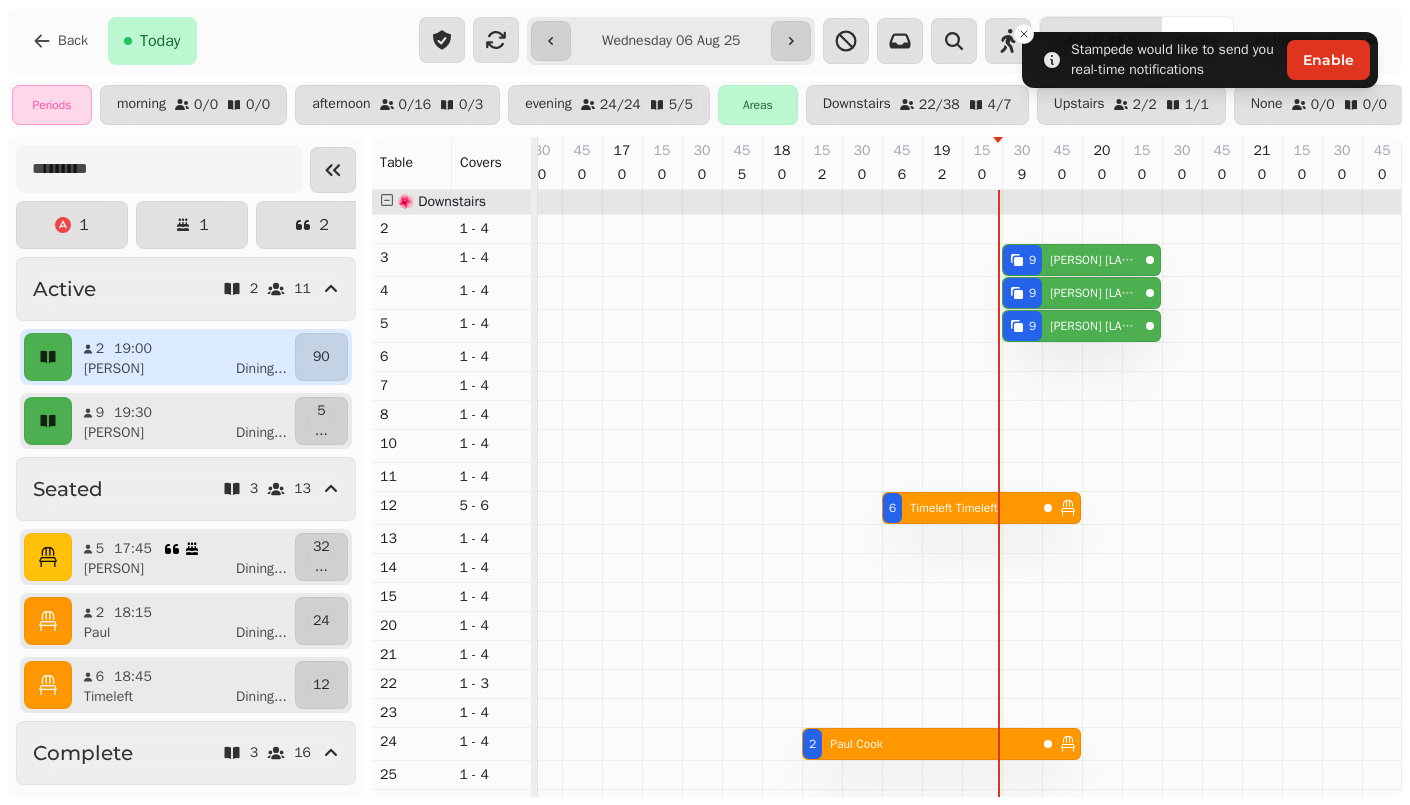 click on "**********" at bounding box center [670, 41] 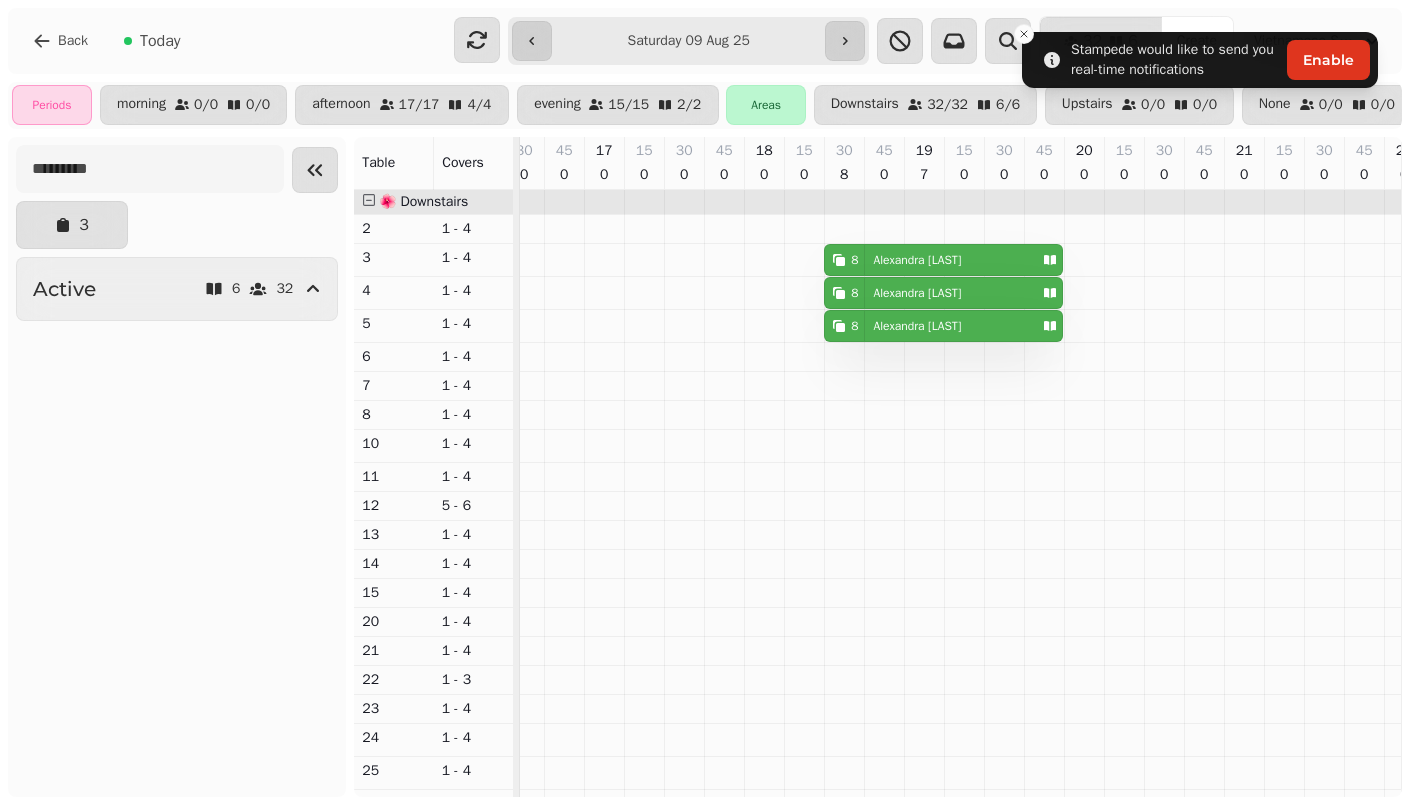 scroll, scrollTop: 0, scrollLeft: 798, axis: horizontal 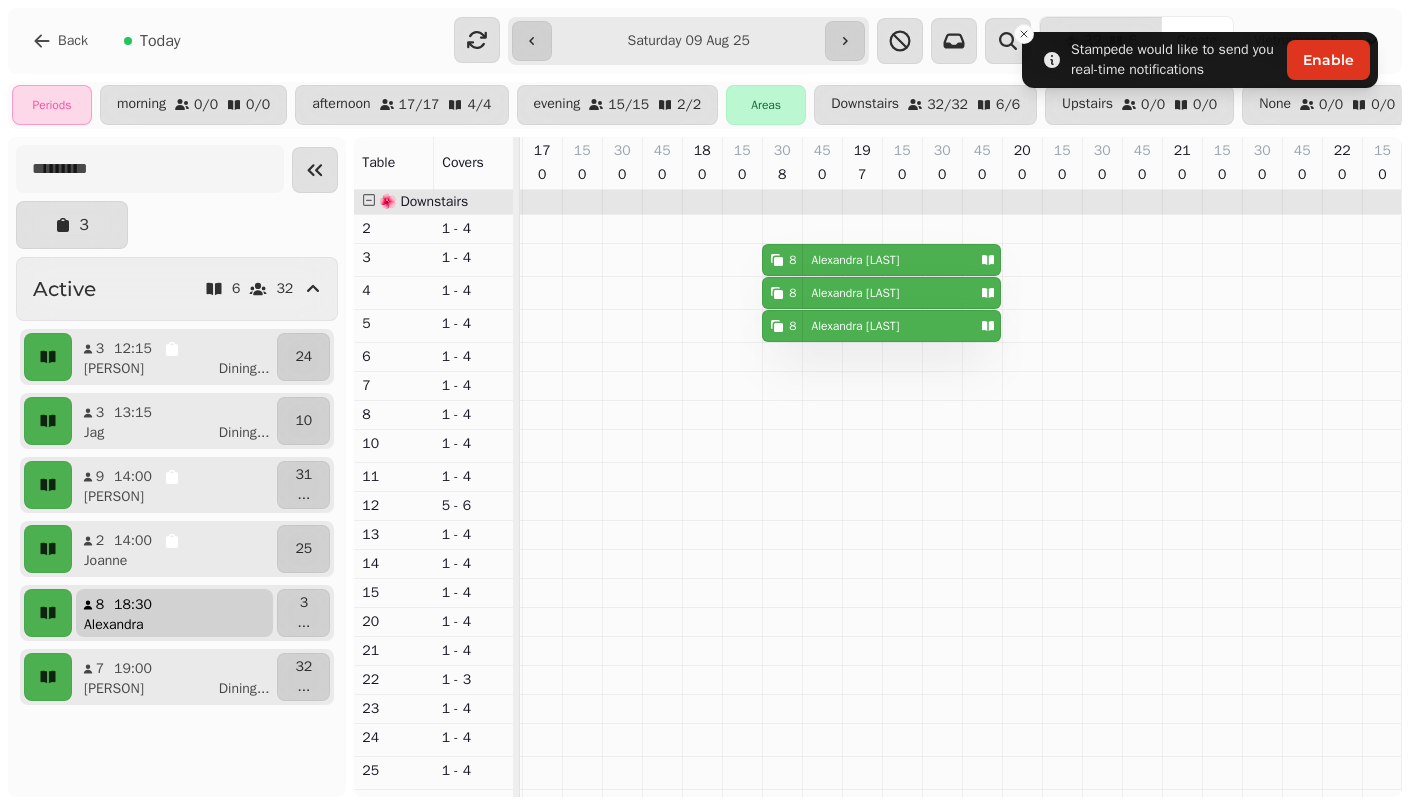 click on "Alexandra" at bounding box center [182, 625] 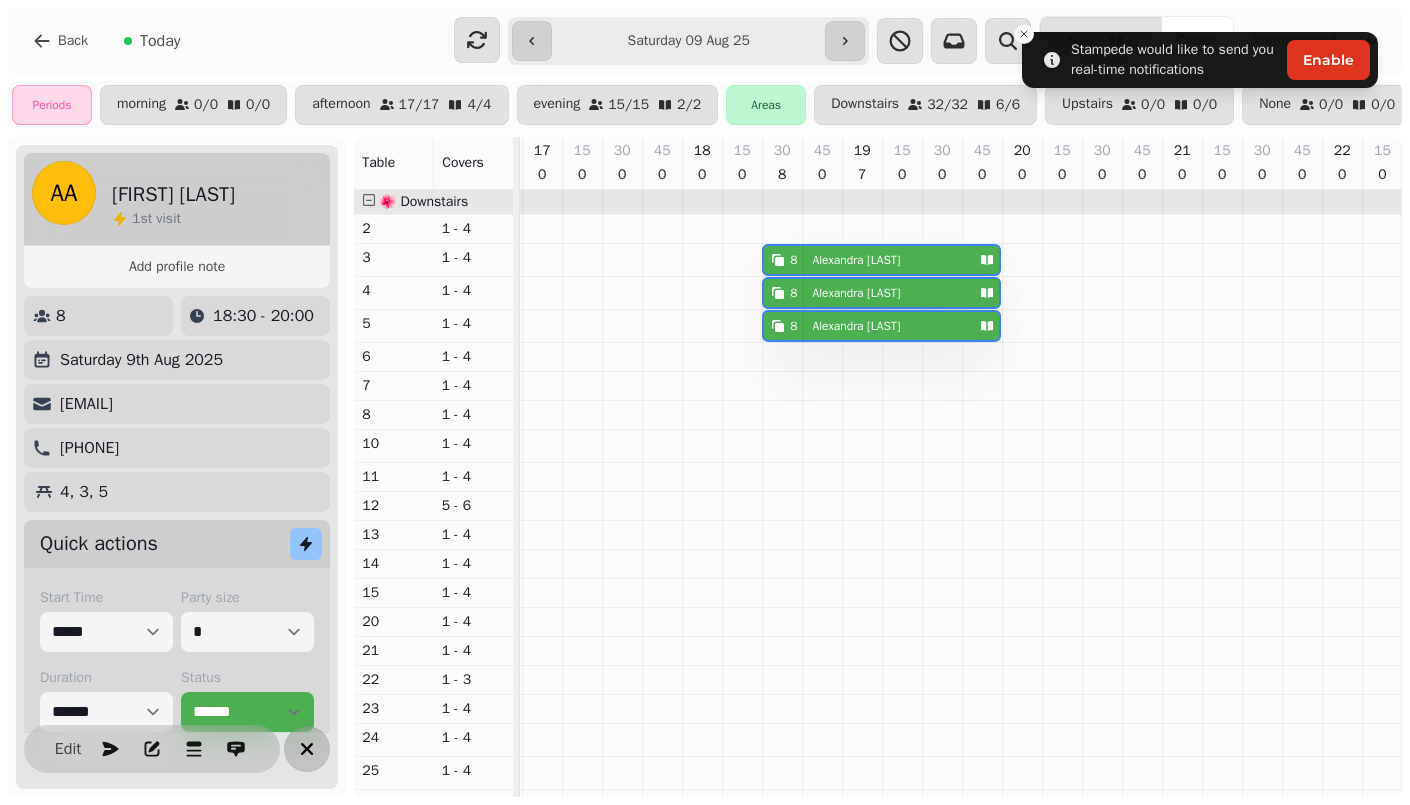 click 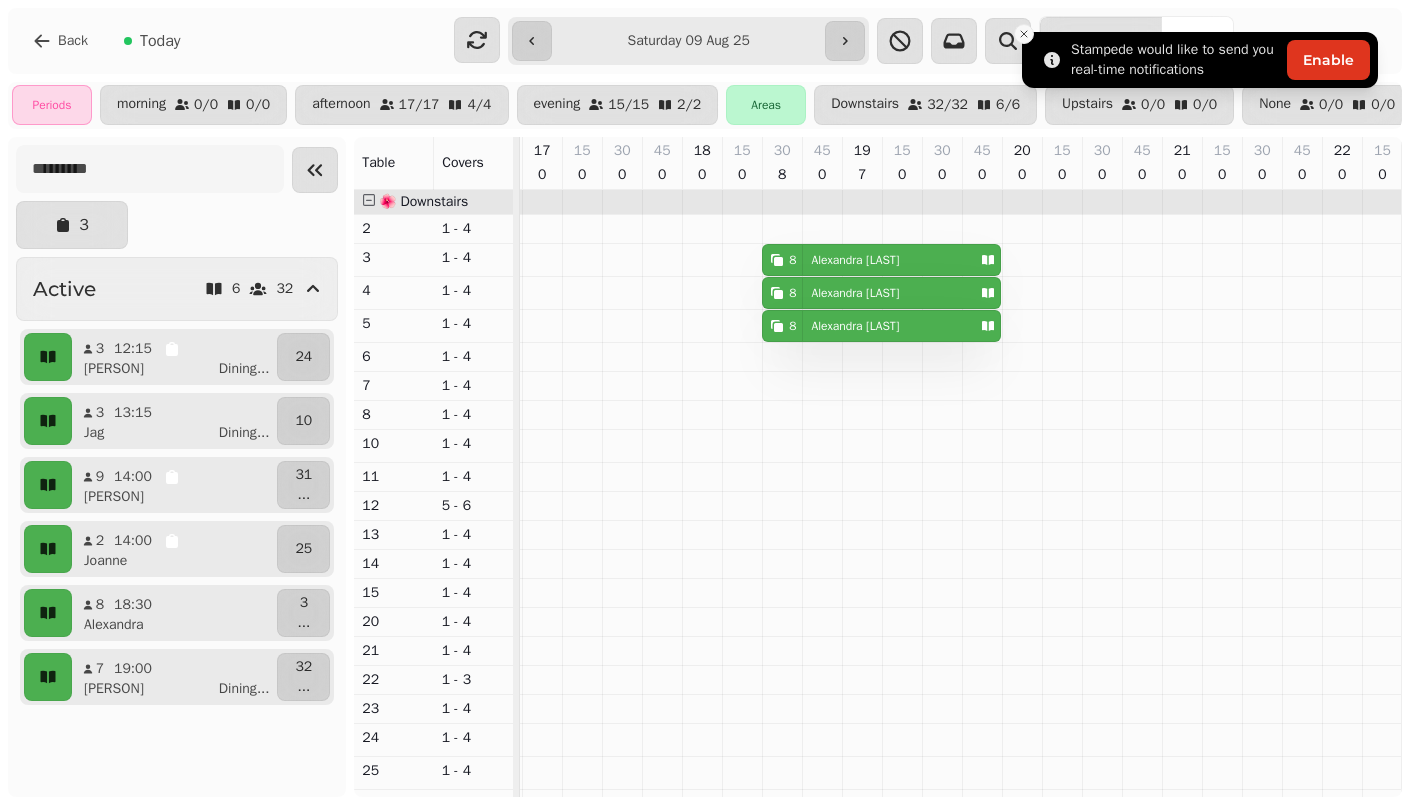 click 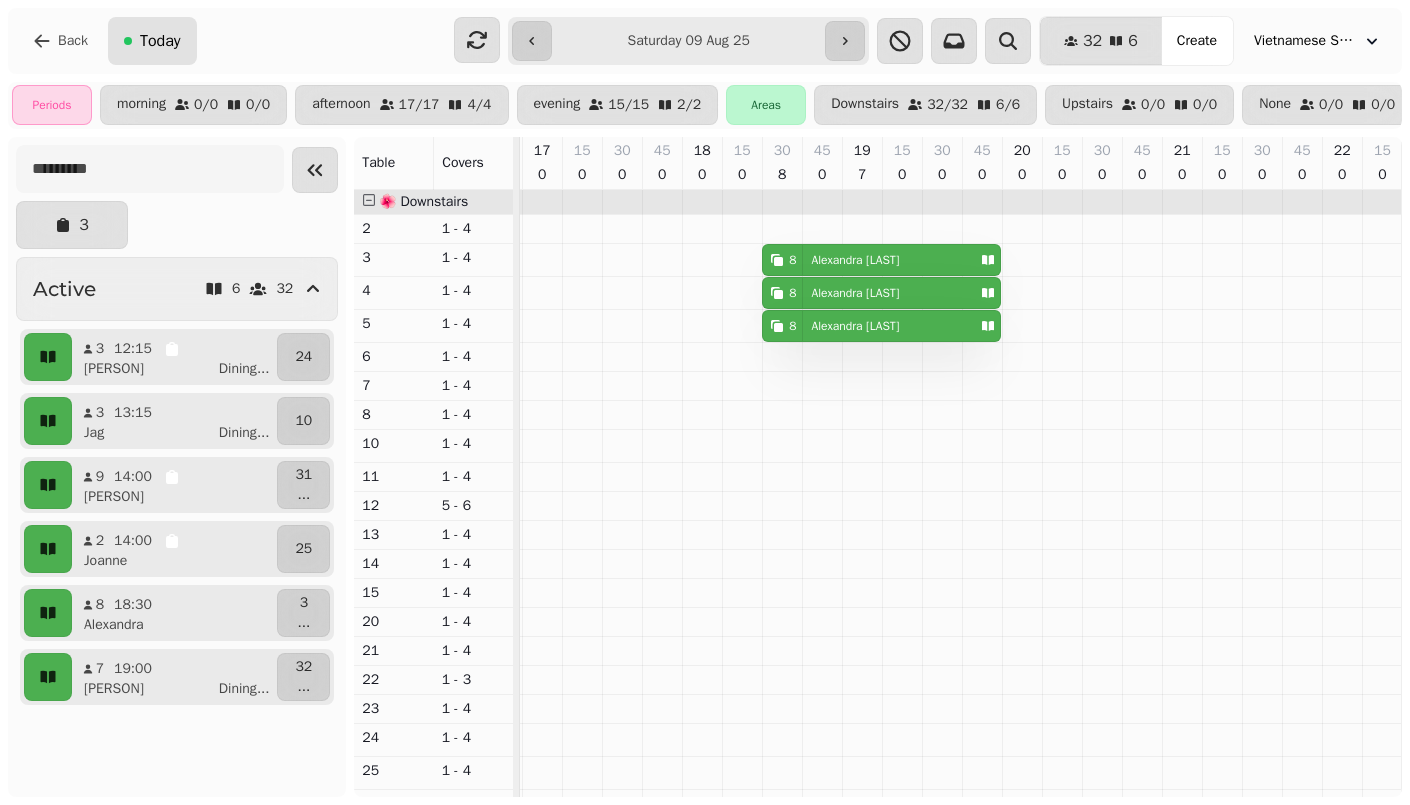 click on "Today" at bounding box center [160, 41] 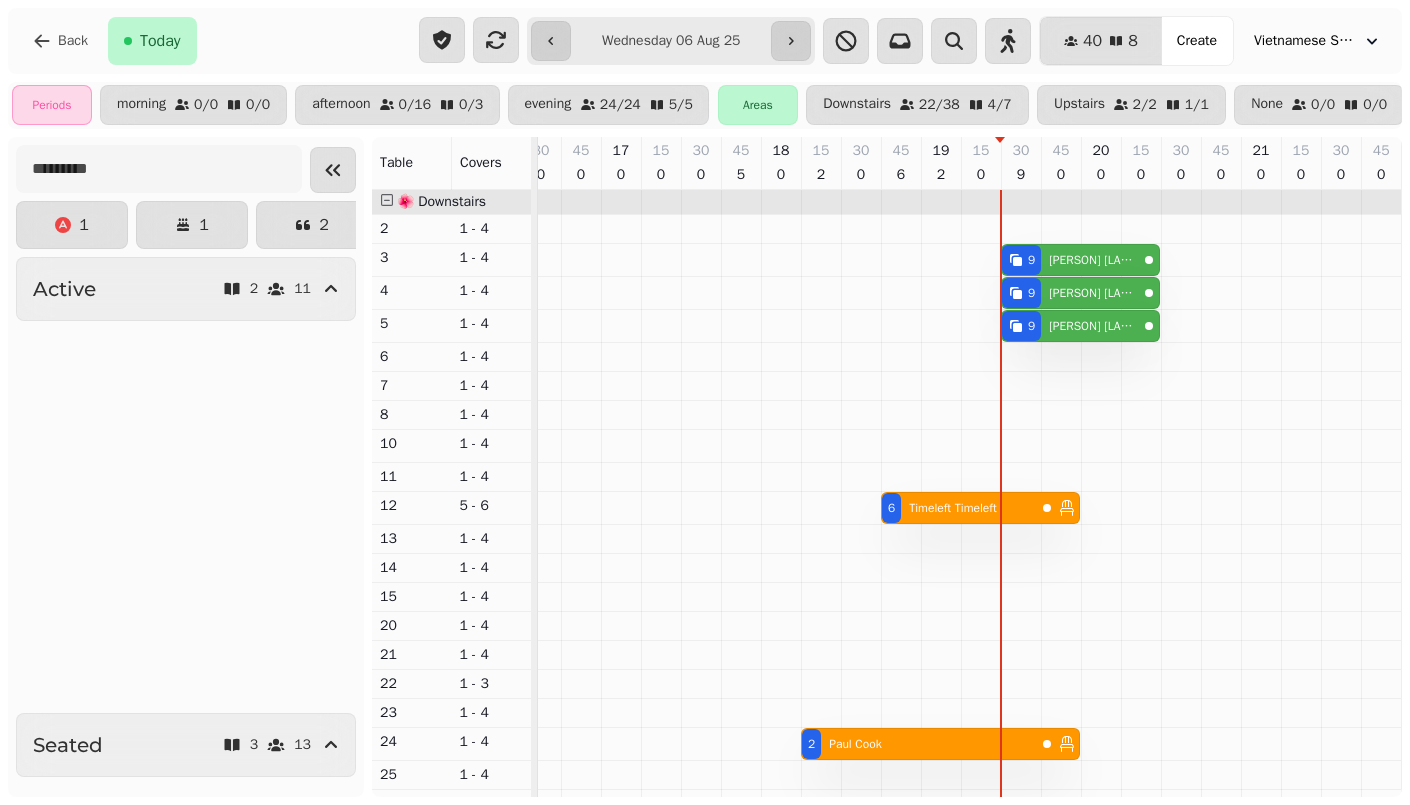 type on "**********" 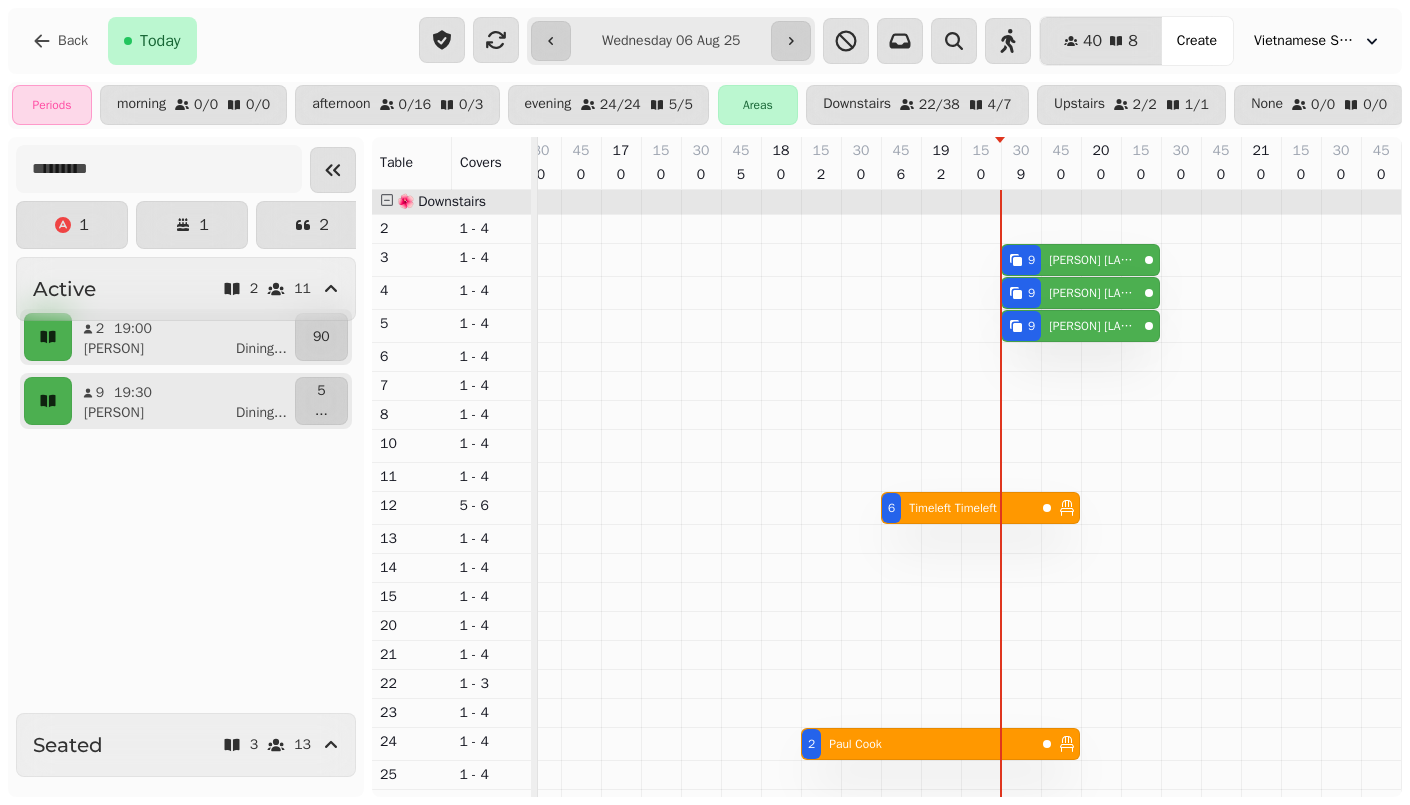 scroll, scrollTop: 0, scrollLeft: 736, axis: horizontal 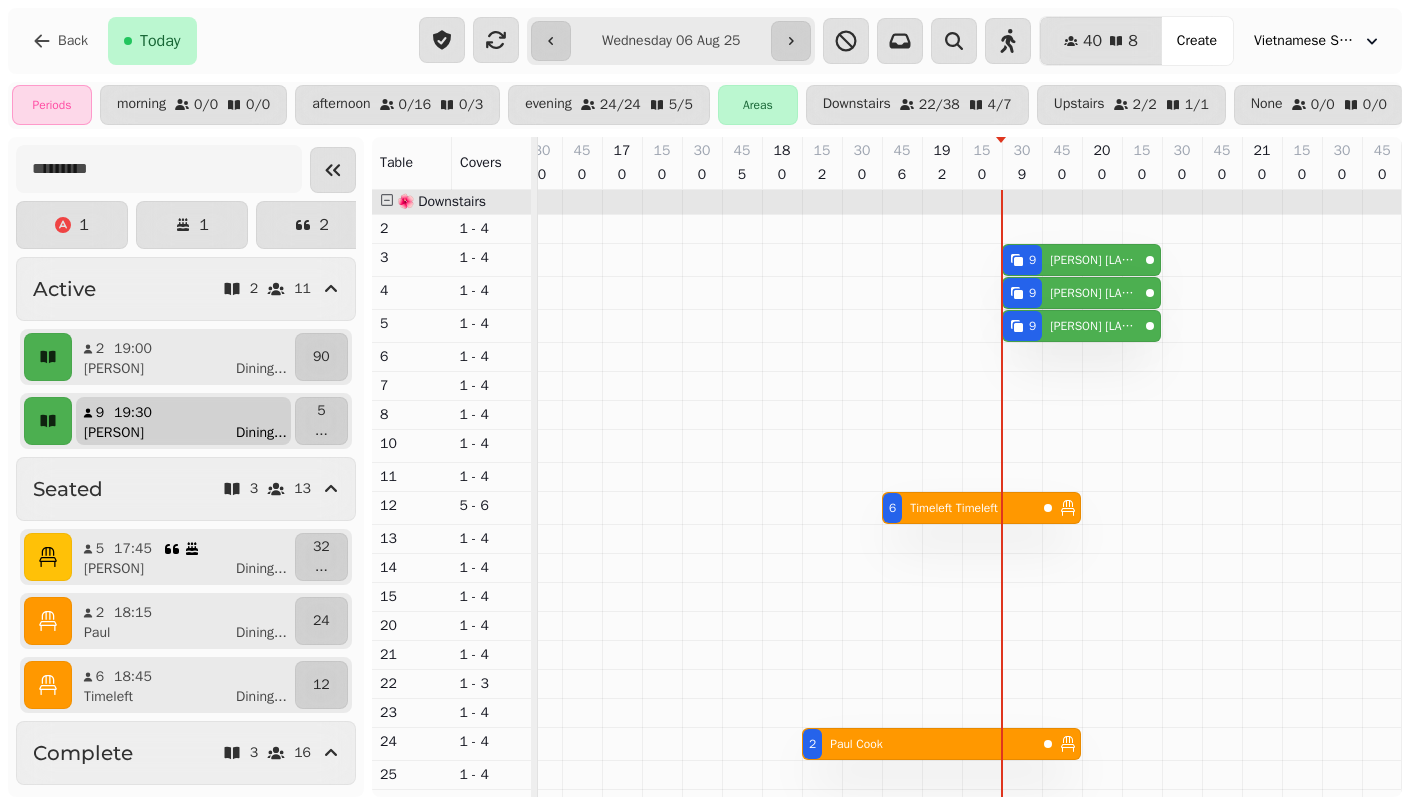 click on "Anjali Dining ..." at bounding box center [191, 433] 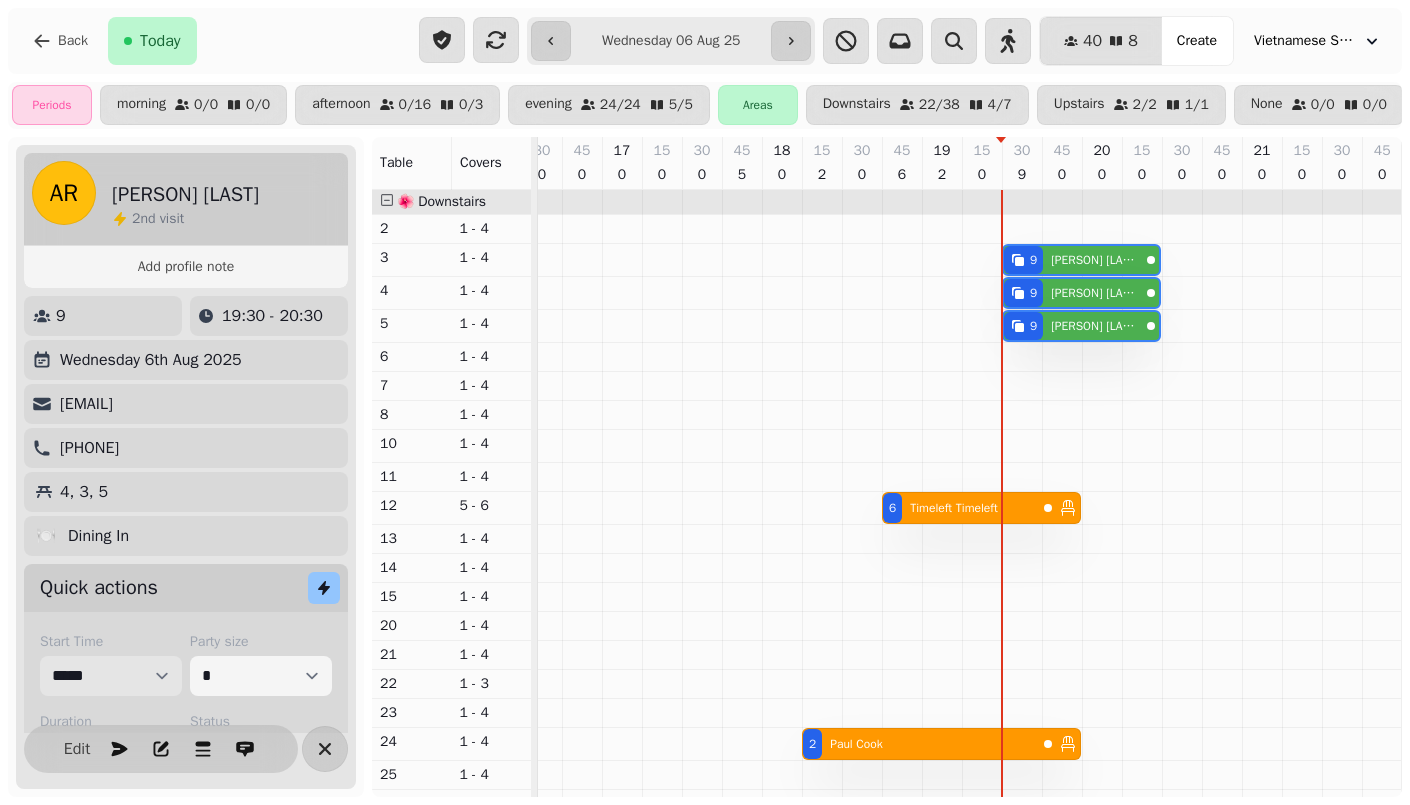 click on "***** ***** ***** ***** ***** ***** ***** ***** ***** ***** ***** ***** ***** ***** ***** ***** ***** ***** ***** ***** ***** ***** ***** ***** ***** ***** ***** ***** ***** ***** ***** ***** ***** ***** ***** ***** ***** ***** ***** ***** ***** ***** ***** ***** ***** ***** ***** ***** ***** ***** ***** ***** ***** ***** ***** ***** ***** ***** ***** ***** ***** ***** ***** ***** ***** ***** ***** ***** ***** ***** ***** ***** ***** ***** ***** ***** ***** ***** ***** ***** ***** ***** ***** ***** ***** ***** ***** ***** ***** ***** ***** ***** ***** ***** ***** *****" at bounding box center (111, 676) 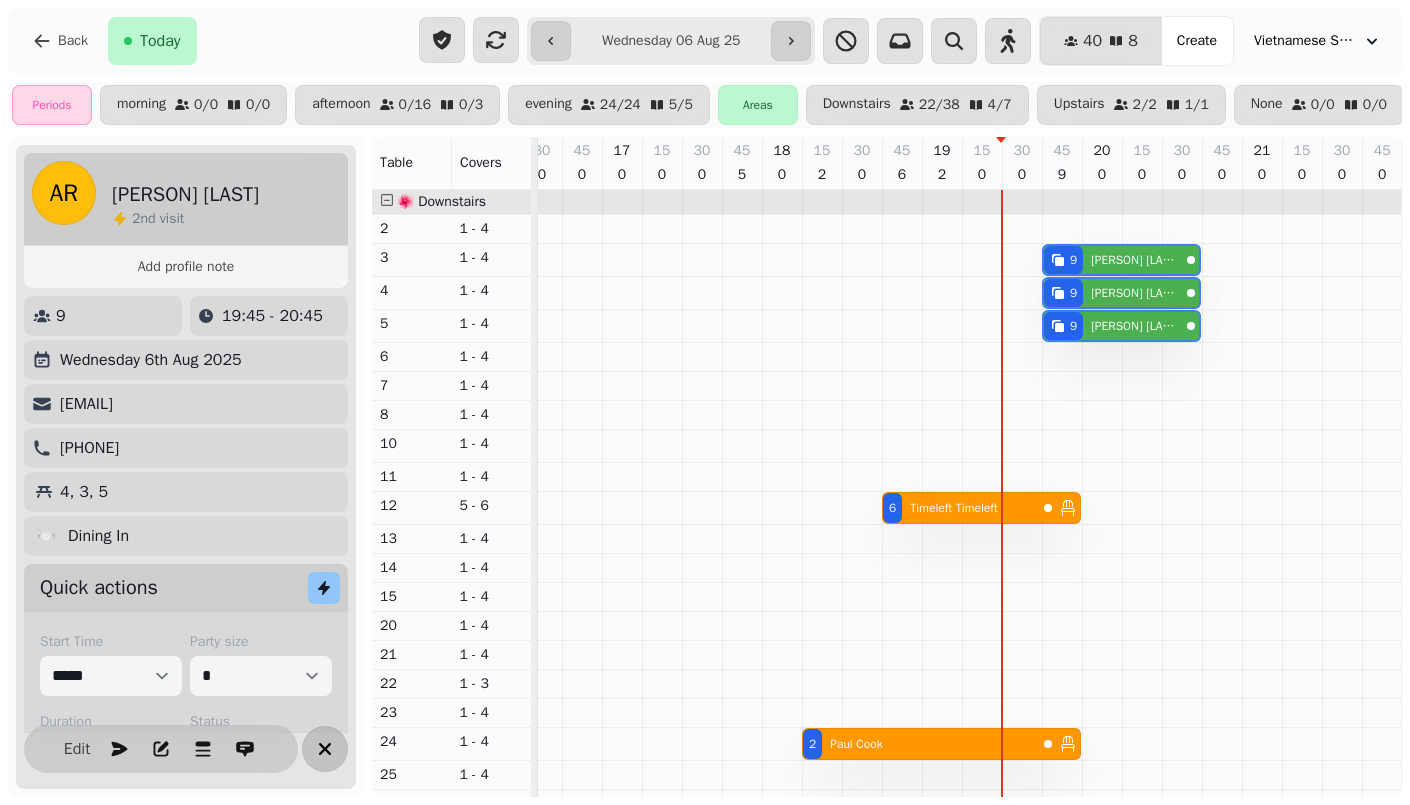 click at bounding box center (325, 749) 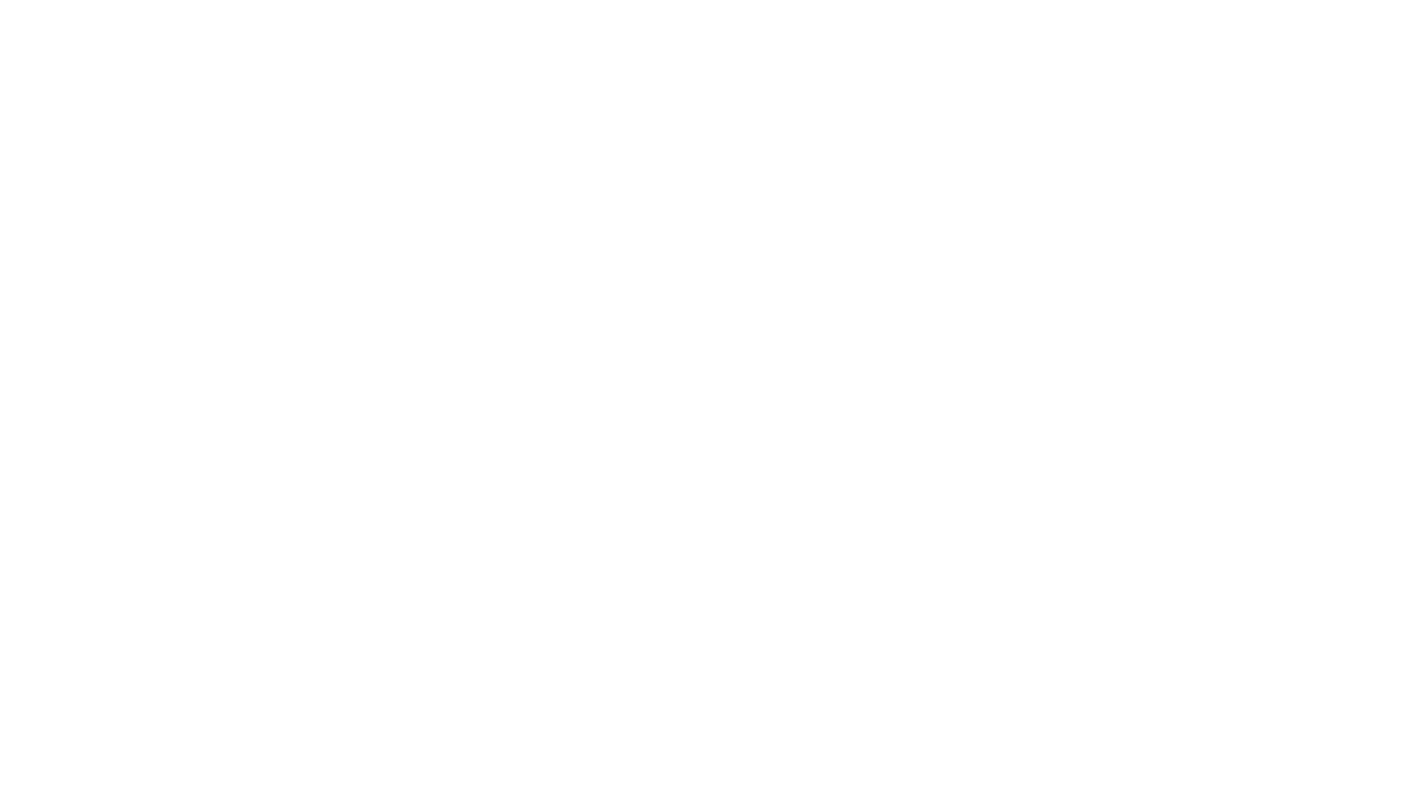 scroll, scrollTop: 0, scrollLeft: 0, axis: both 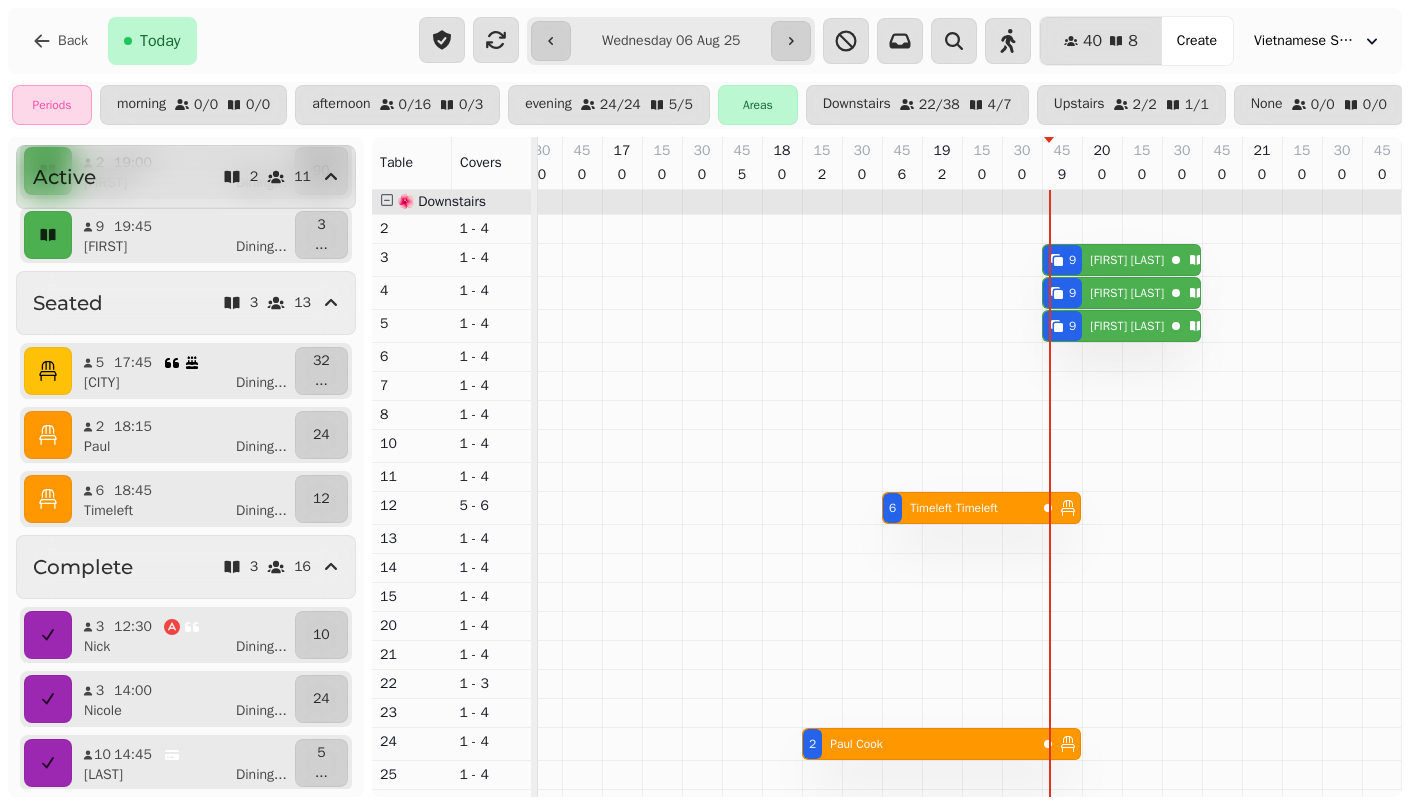 click 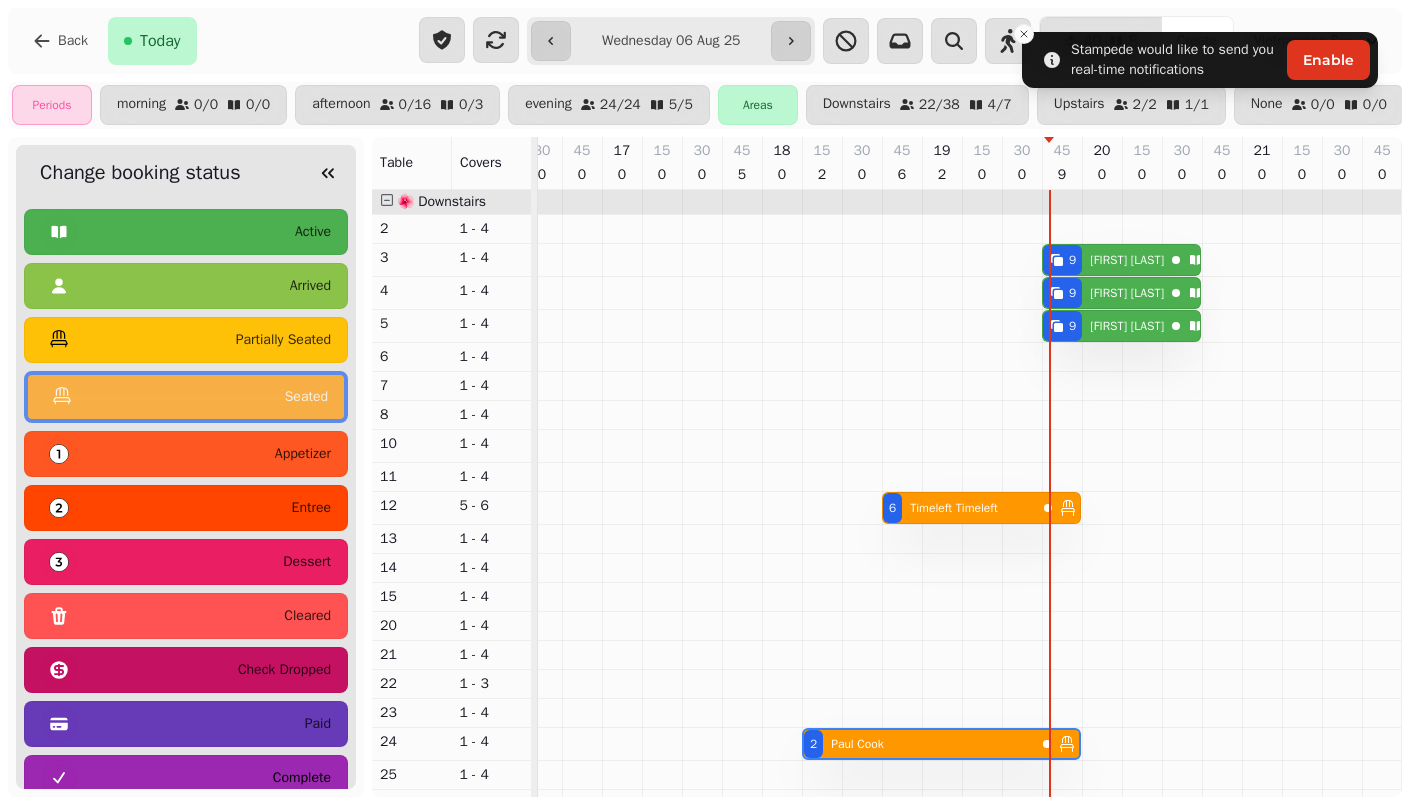 click on "complete" at bounding box center [186, 778] 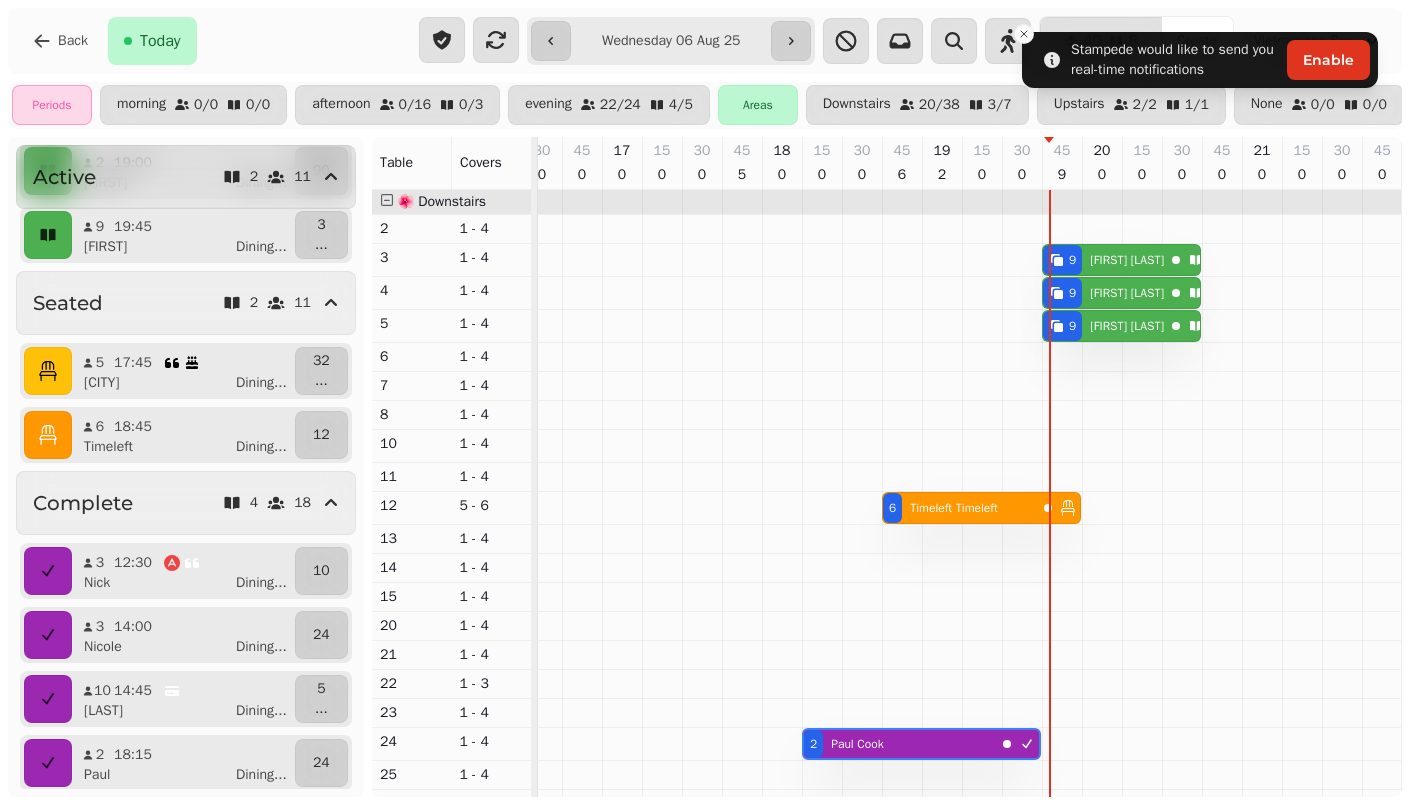 click 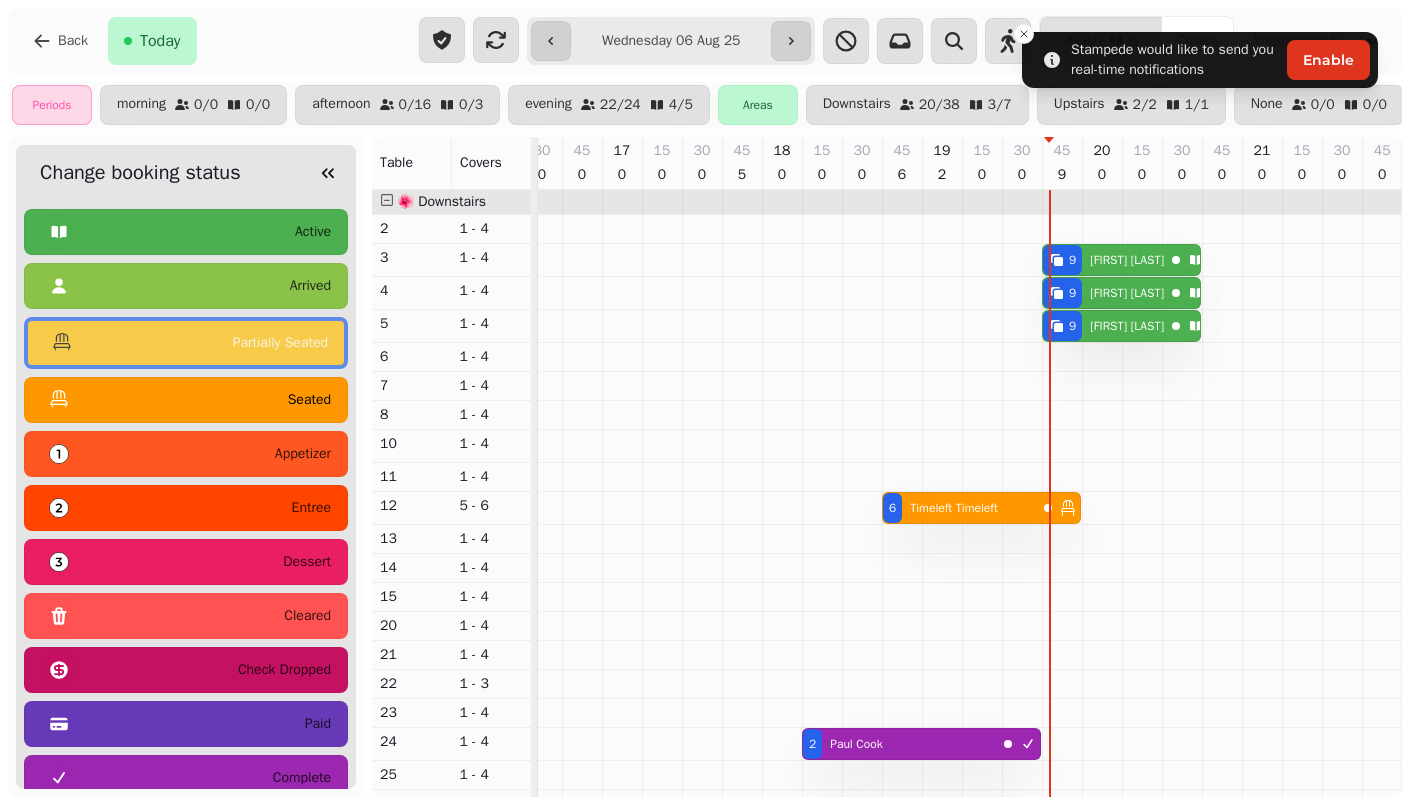 click on "seated" at bounding box center (186, 400) 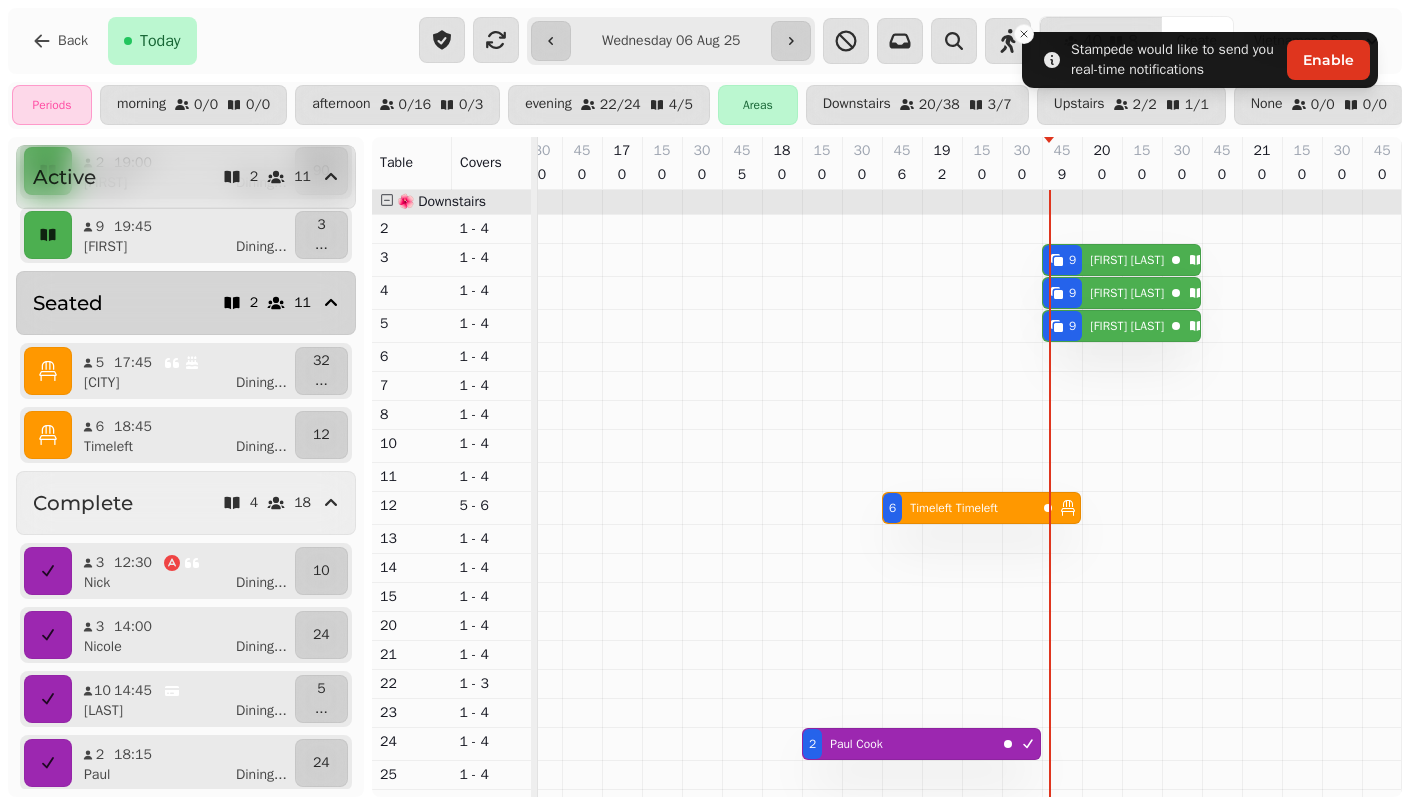 scroll, scrollTop: 0, scrollLeft: 0, axis: both 